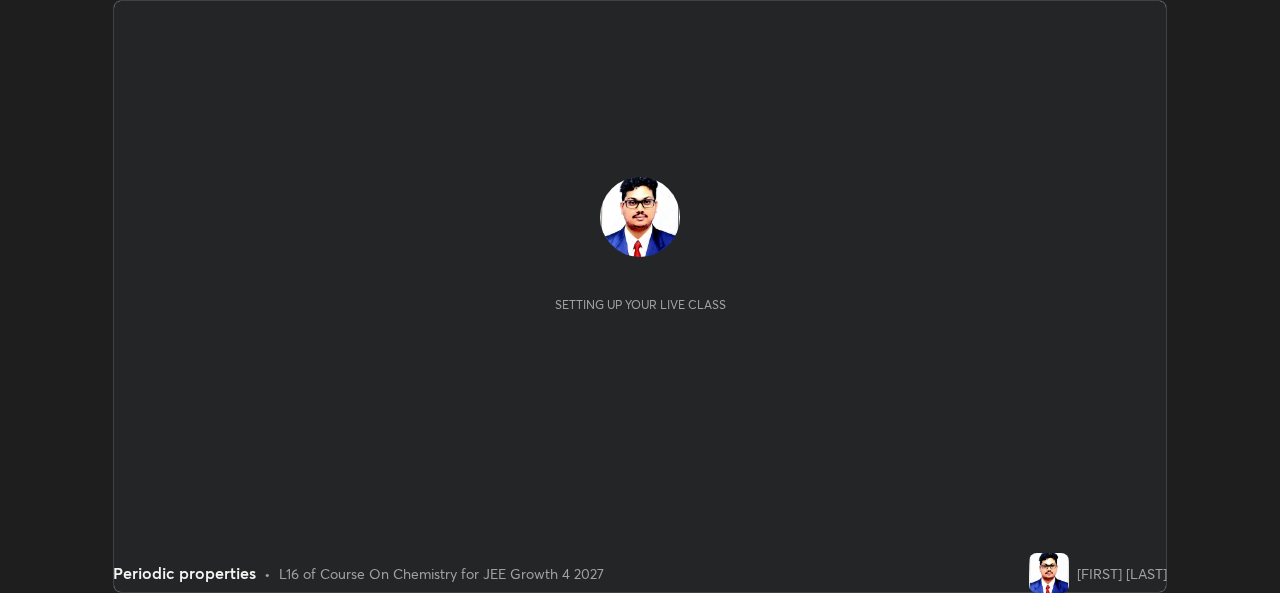 scroll, scrollTop: 0, scrollLeft: 0, axis: both 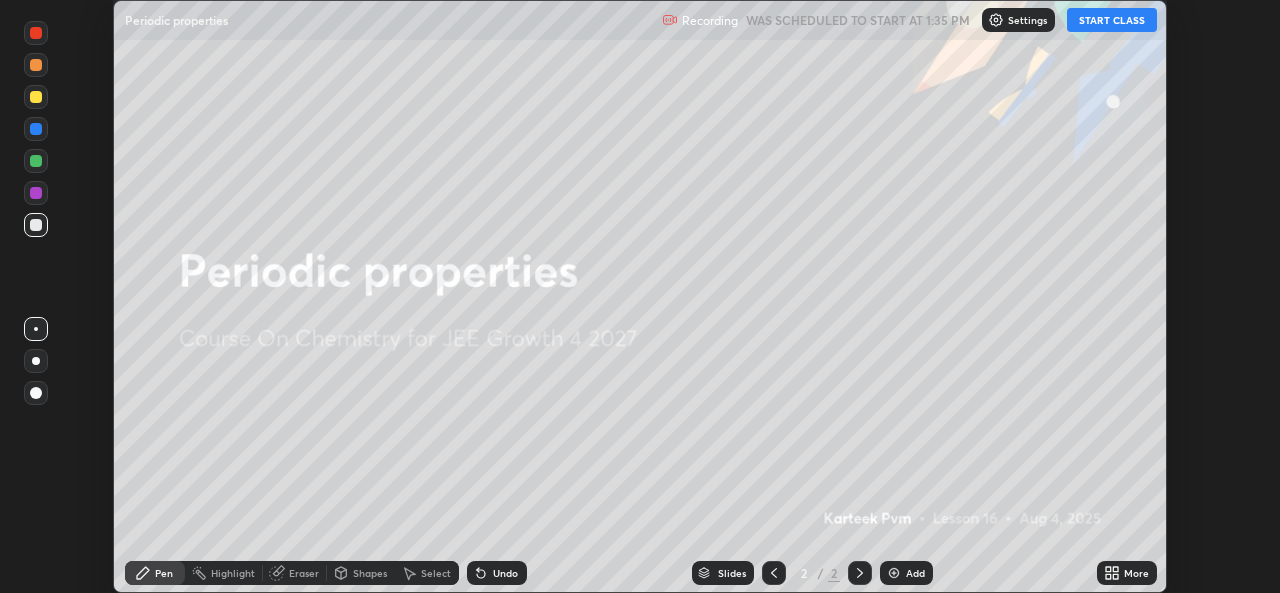 click on "START CLASS" at bounding box center (1112, 20) 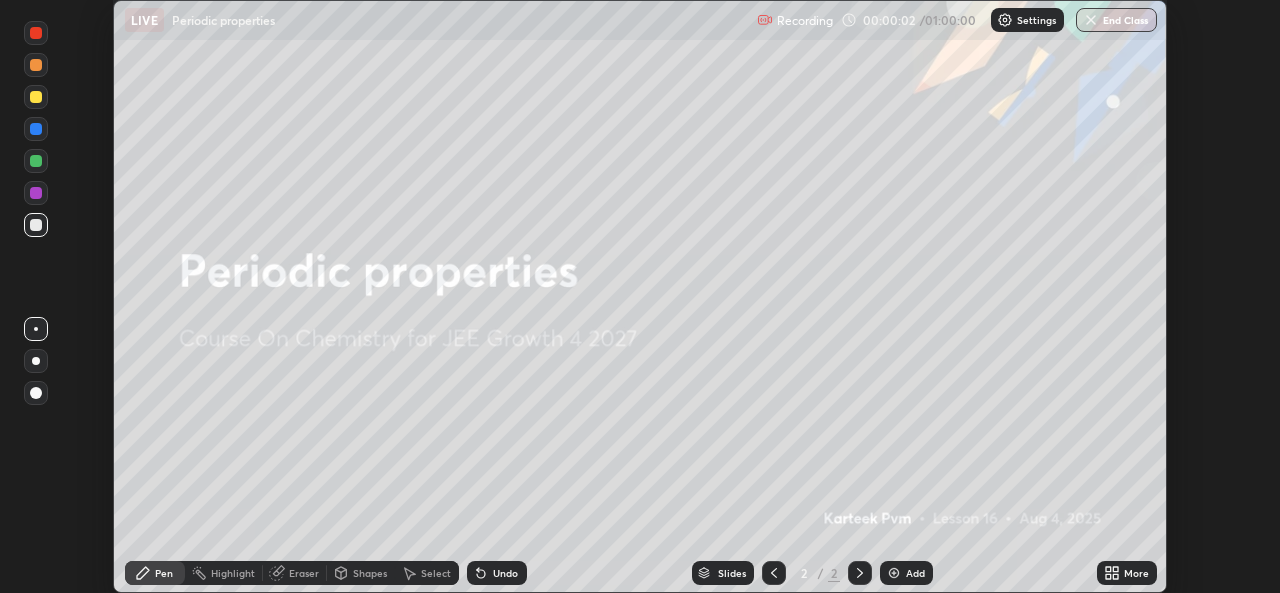 click on "Settings" at bounding box center [1036, 20] 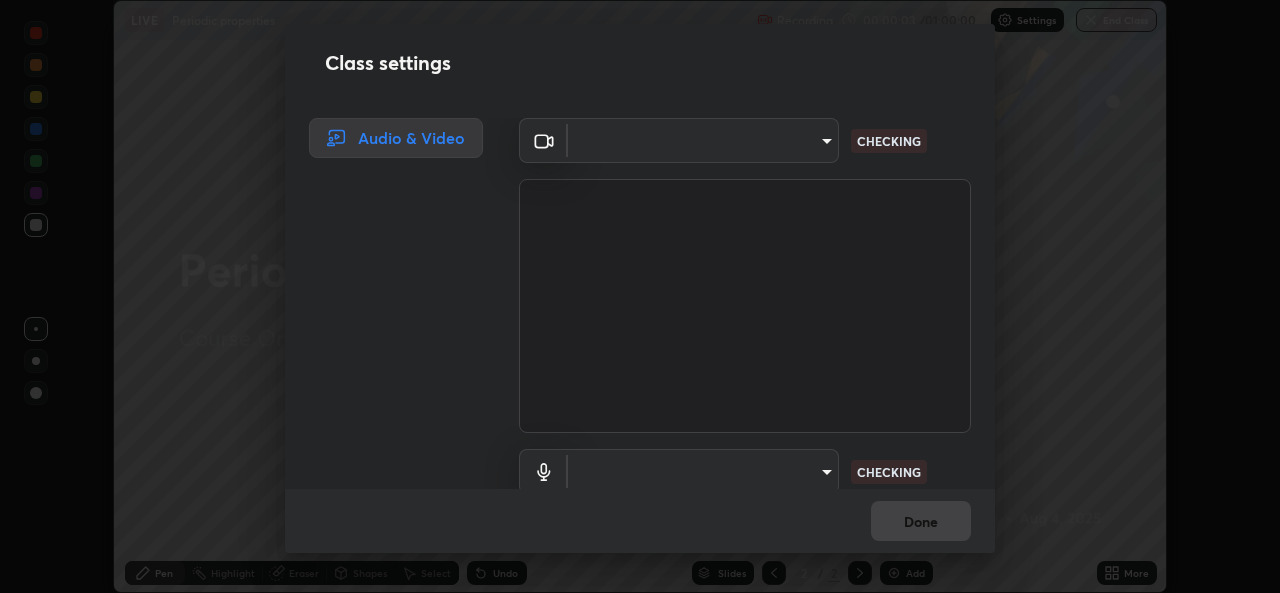 type on "569eda024783435d994141eea561002d0b66ef9bf42ee4150d9e40181b5ade2b" 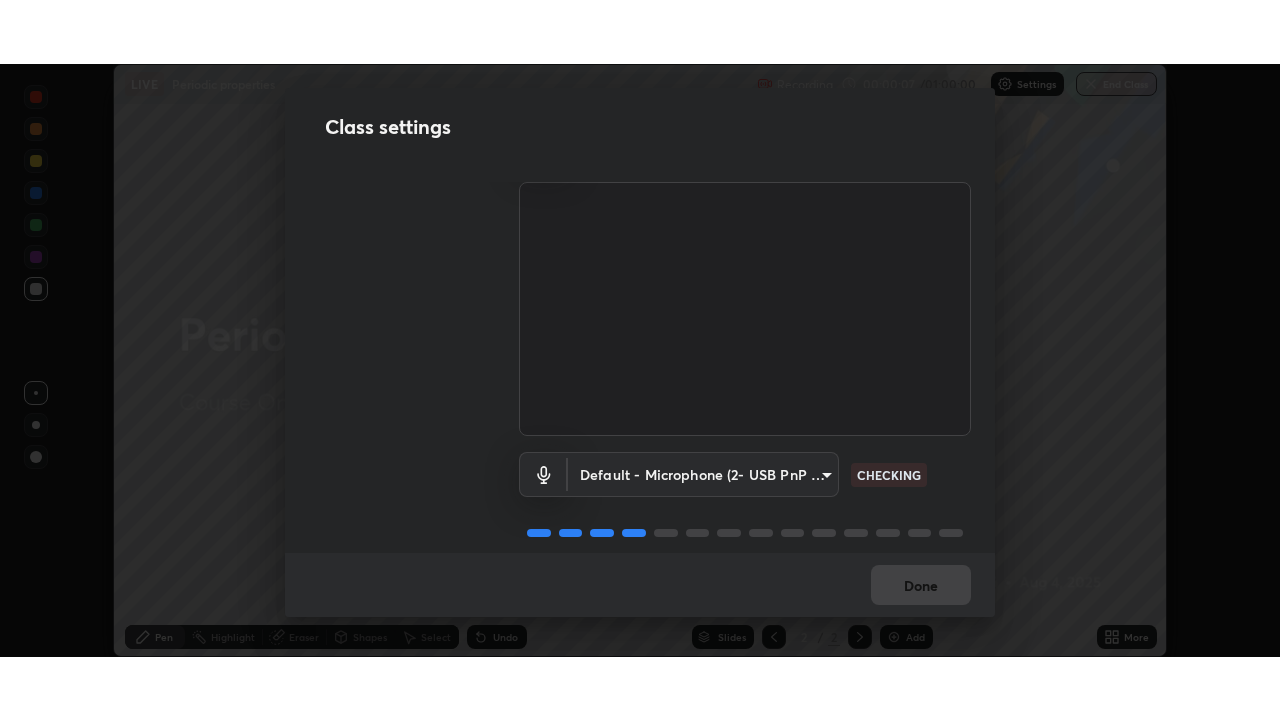 scroll, scrollTop: 83, scrollLeft: 0, axis: vertical 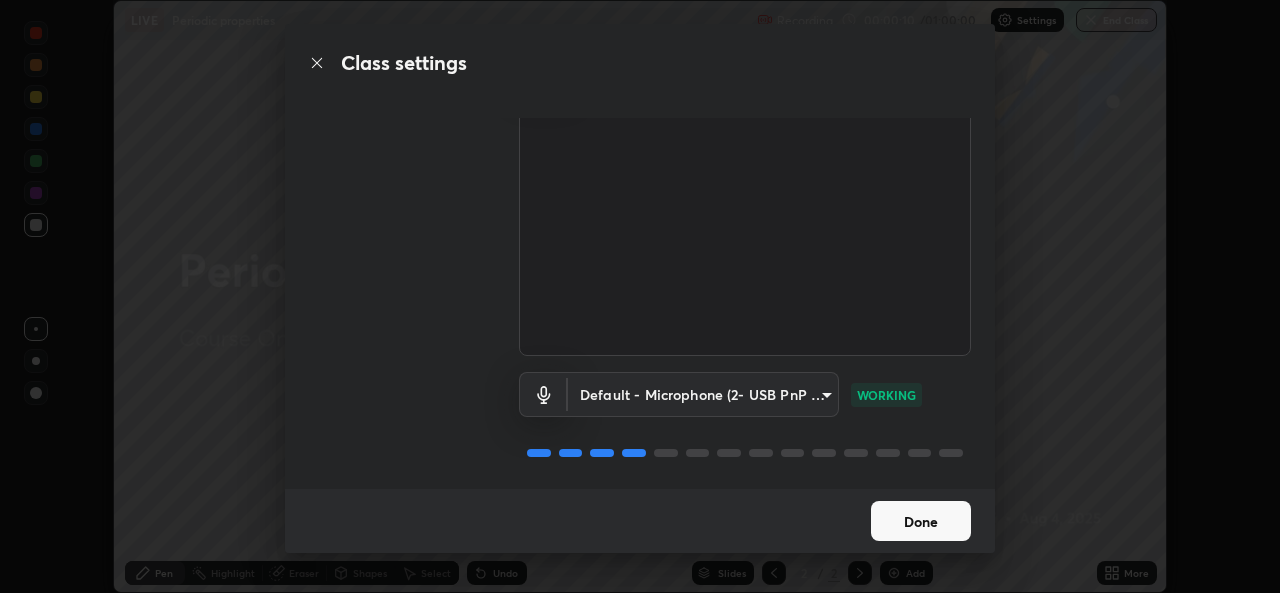 click on "Done" at bounding box center [921, 521] 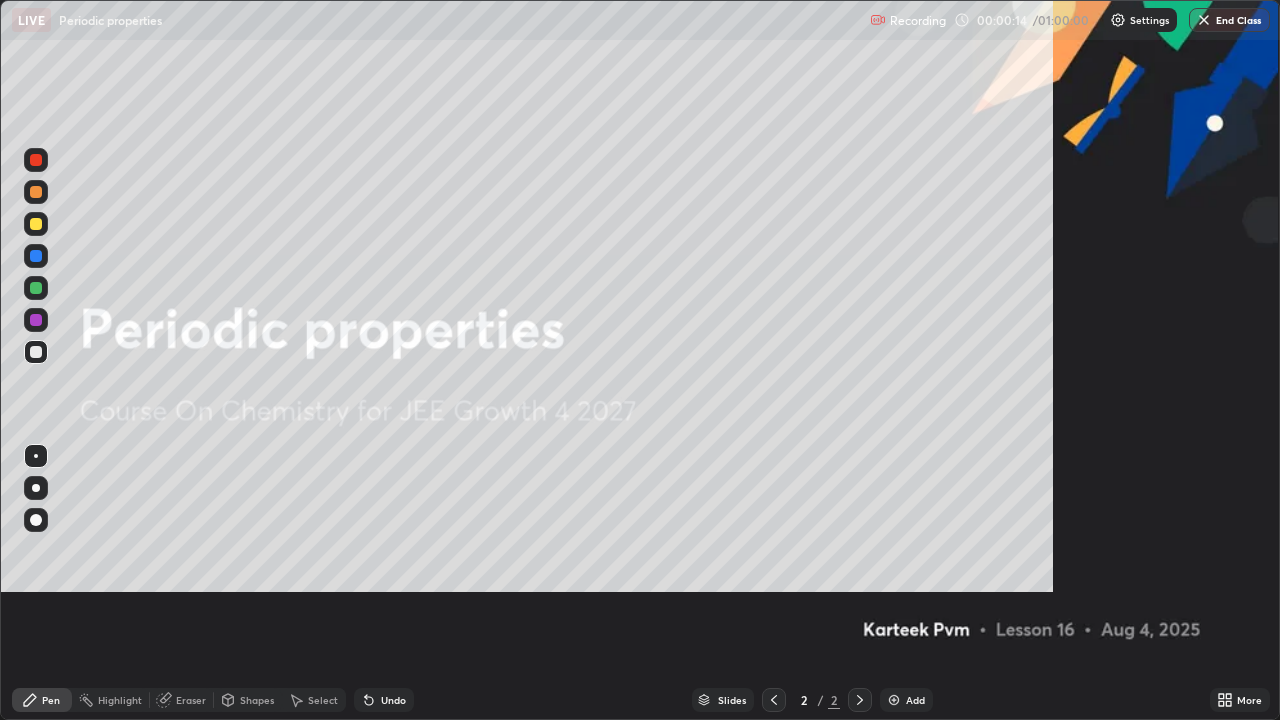scroll, scrollTop: 99280, scrollLeft: 98720, axis: both 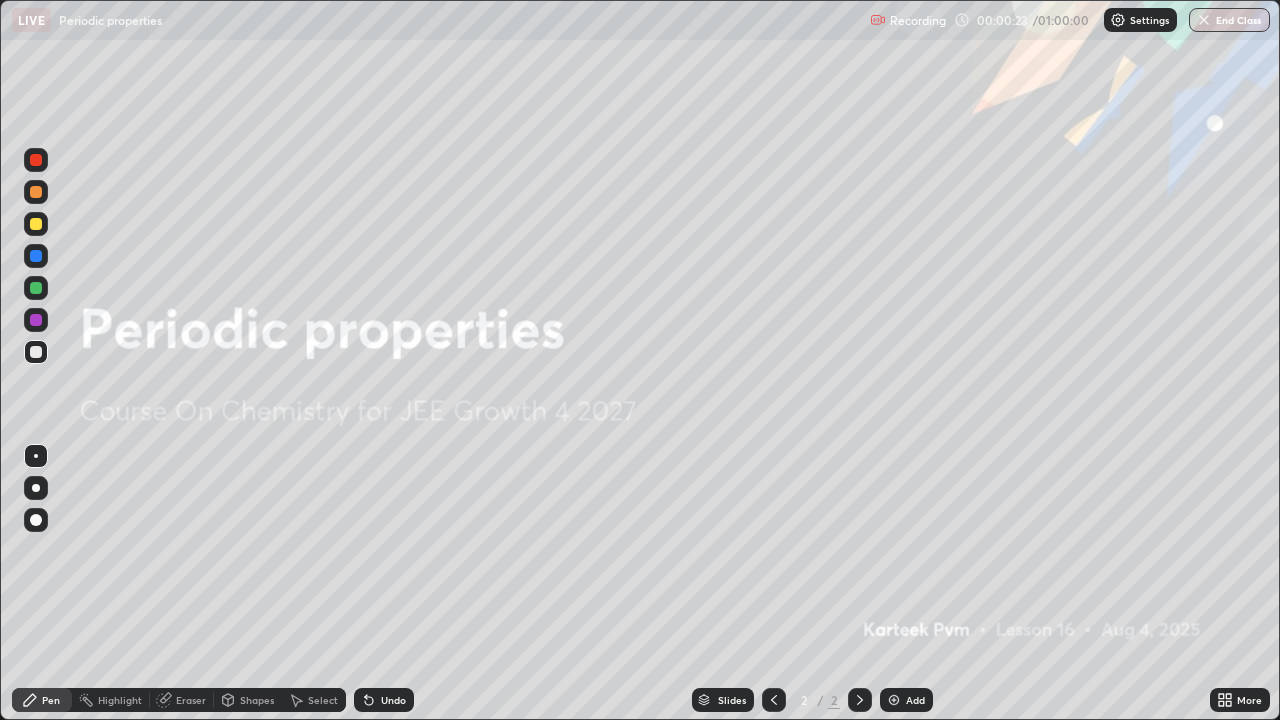click at bounding box center [894, 700] 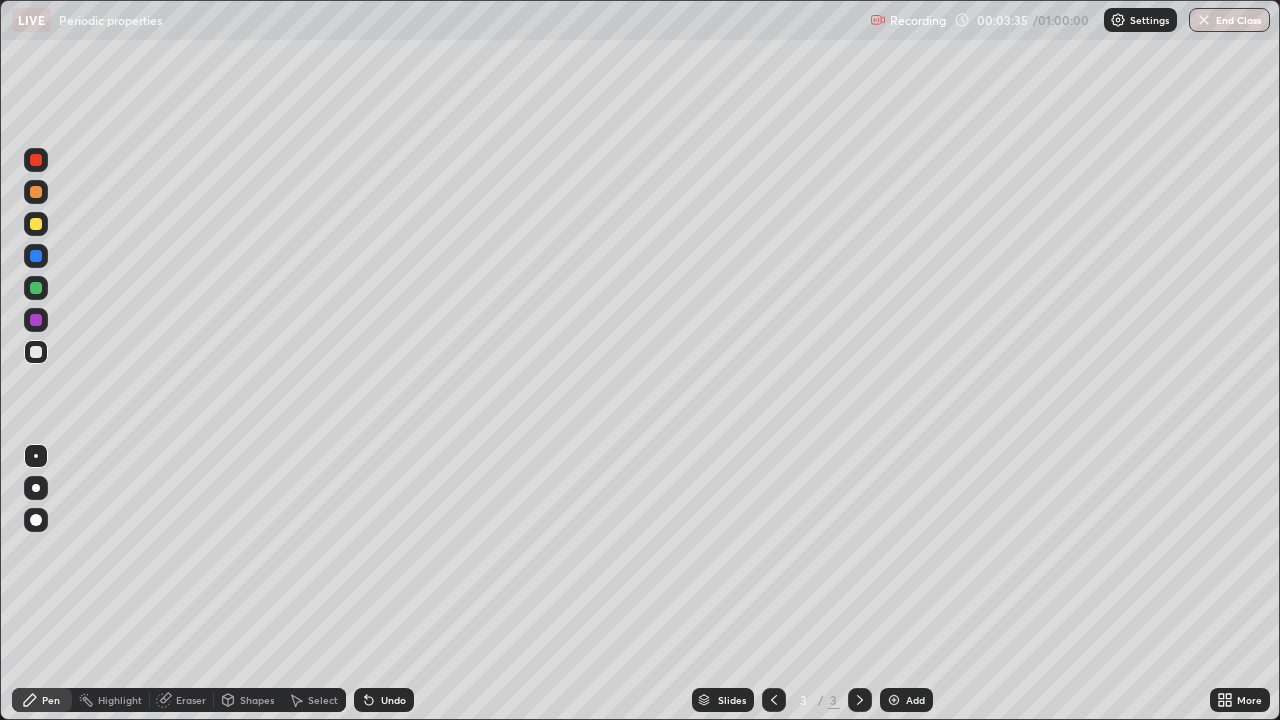 click at bounding box center [36, 224] 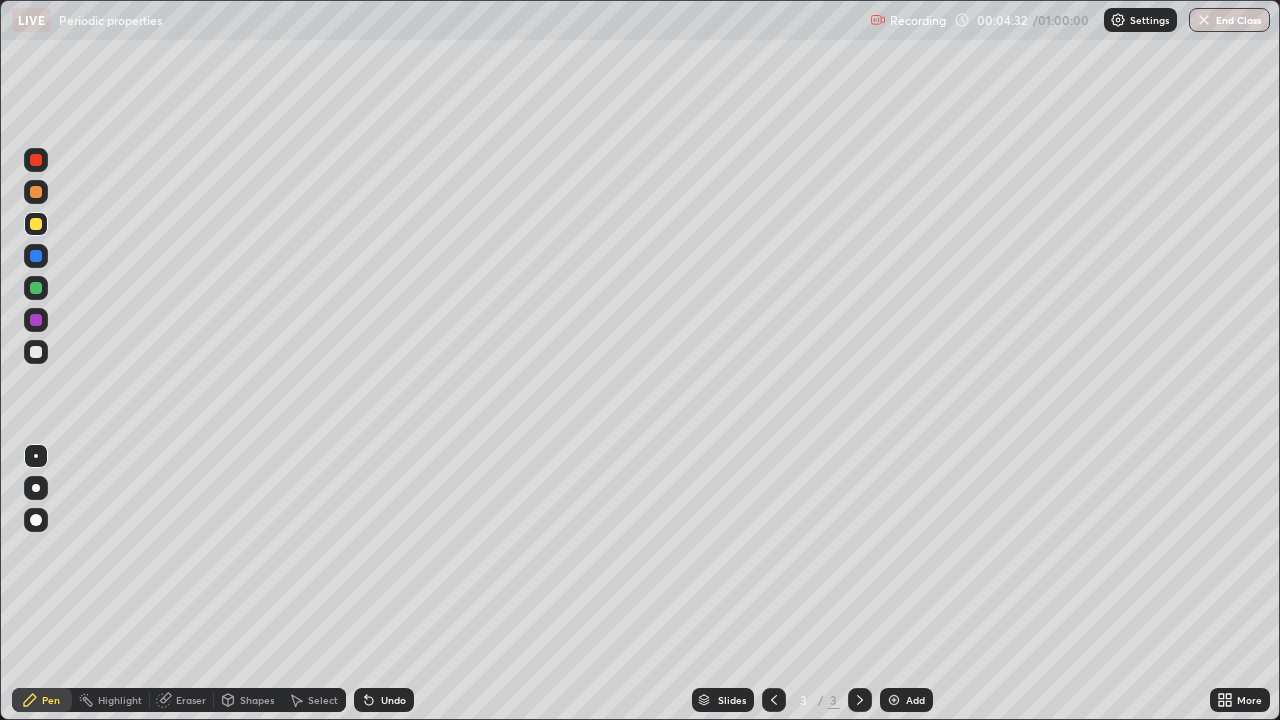 click 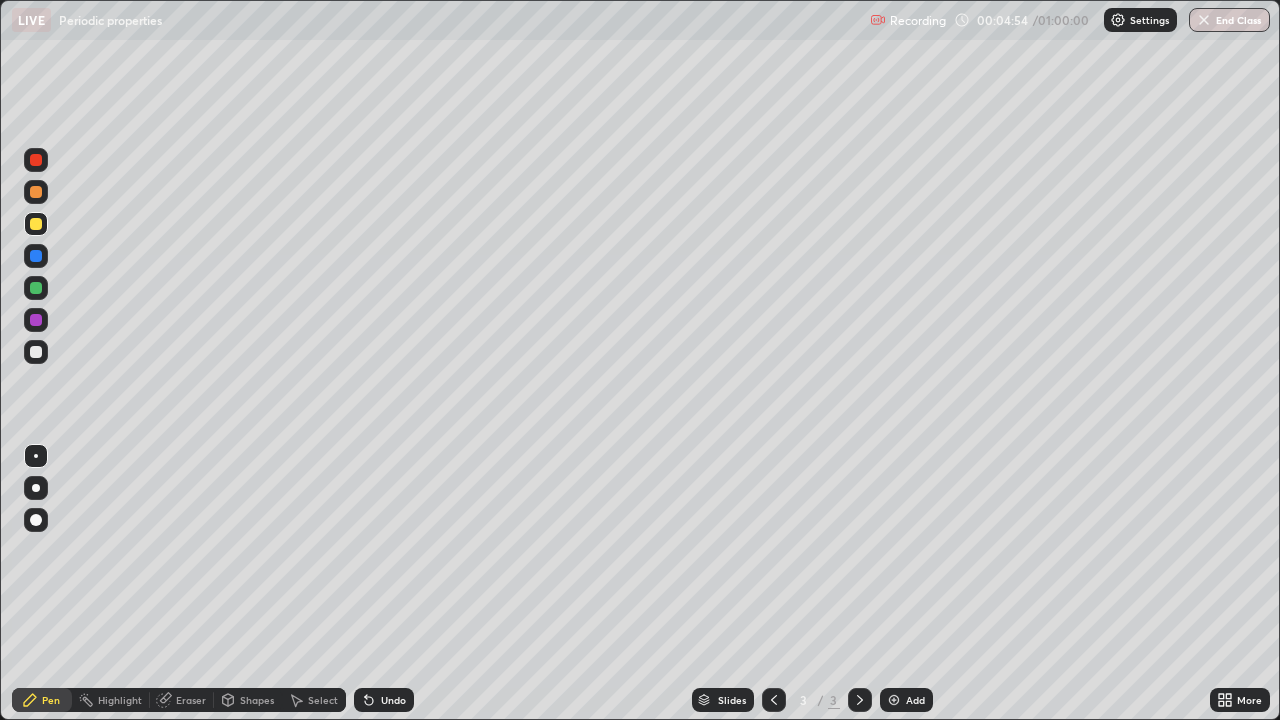 click on "Undo" at bounding box center [393, 700] 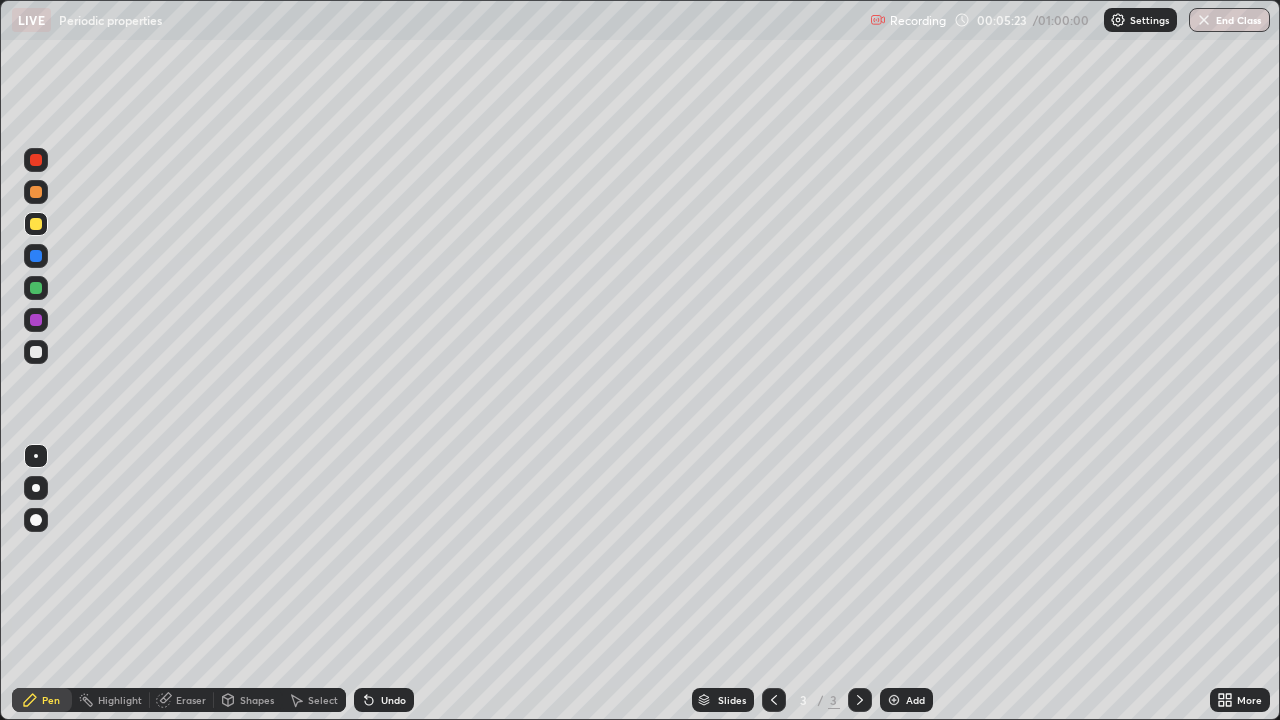 click on "Undo" at bounding box center (393, 700) 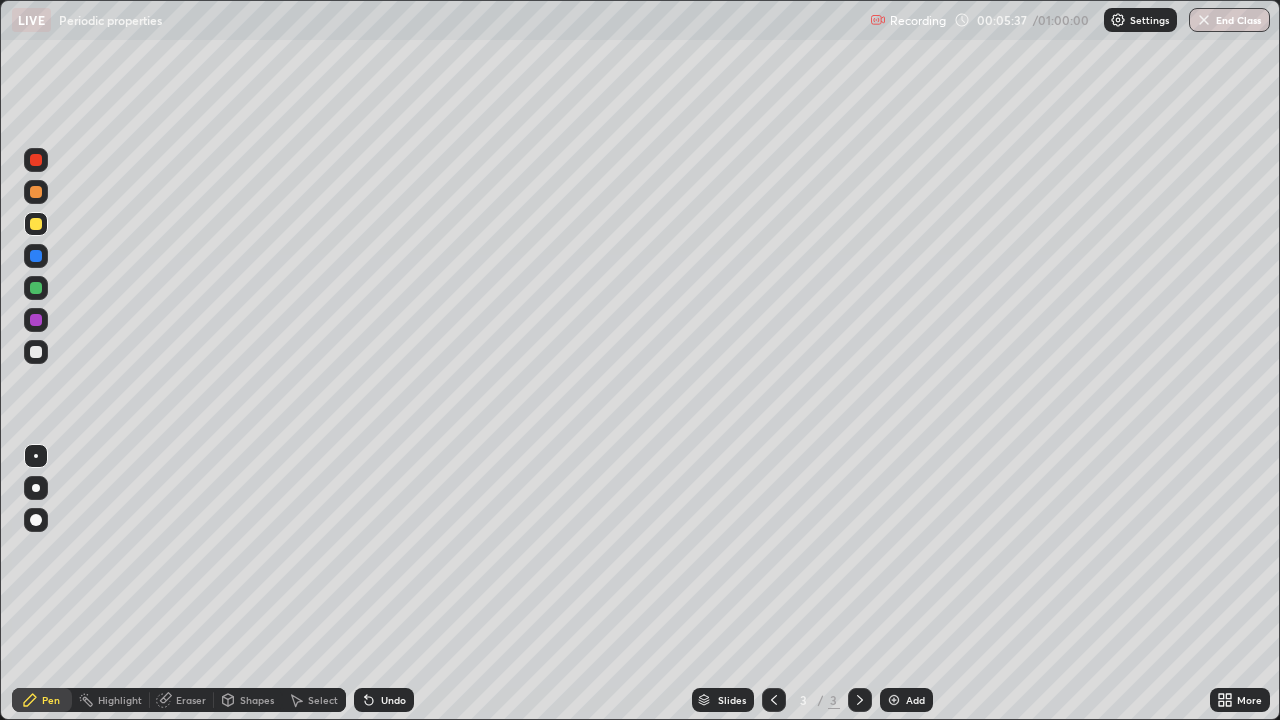 click at bounding box center (36, 352) 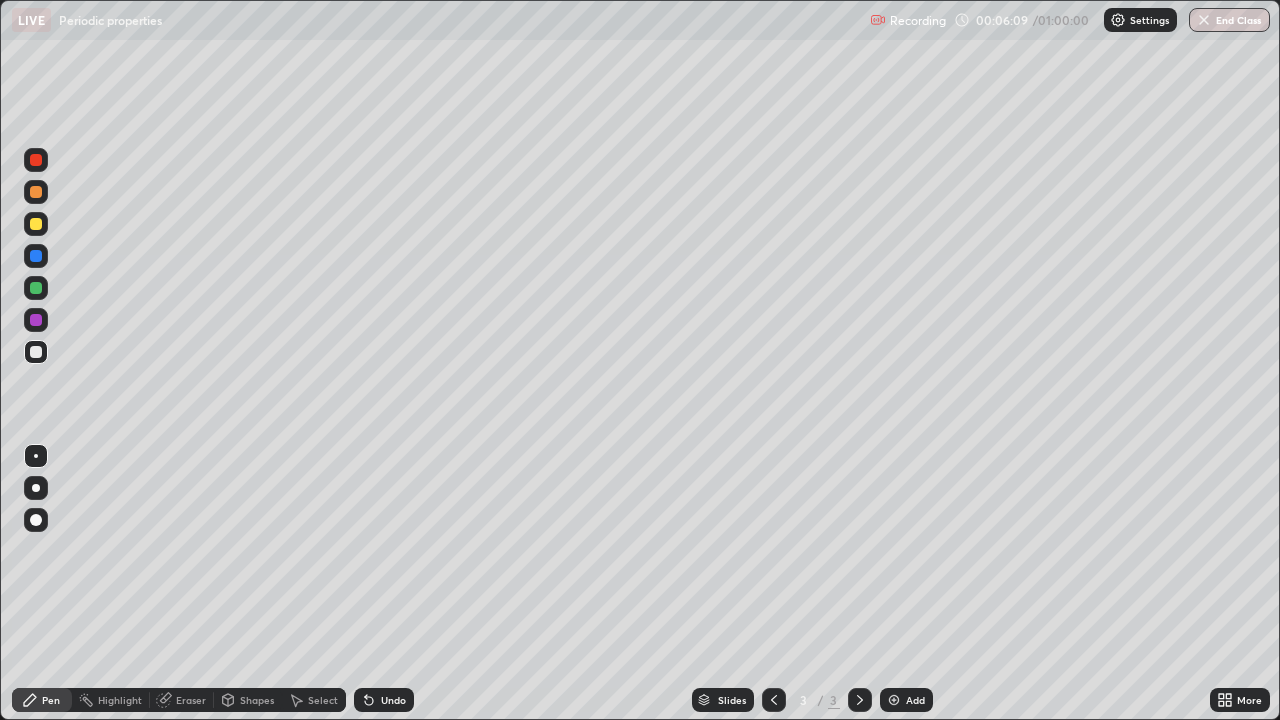 click at bounding box center (36, 352) 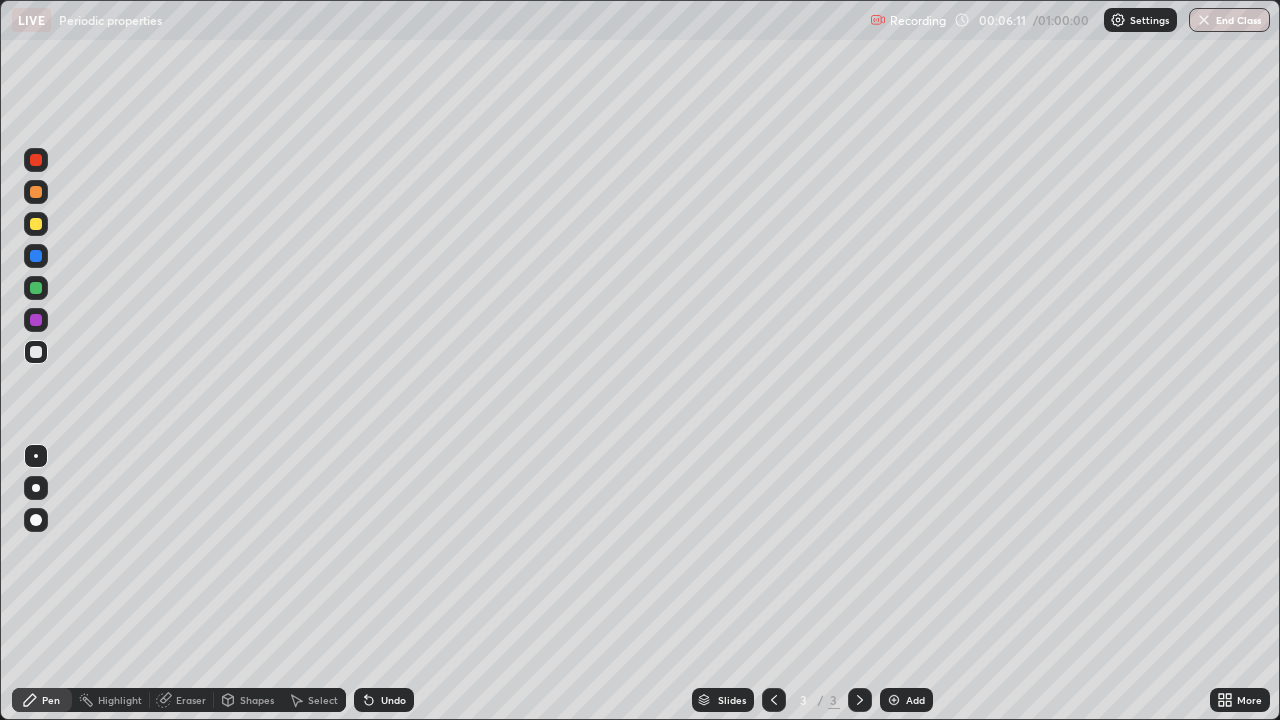click at bounding box center [36, 192] 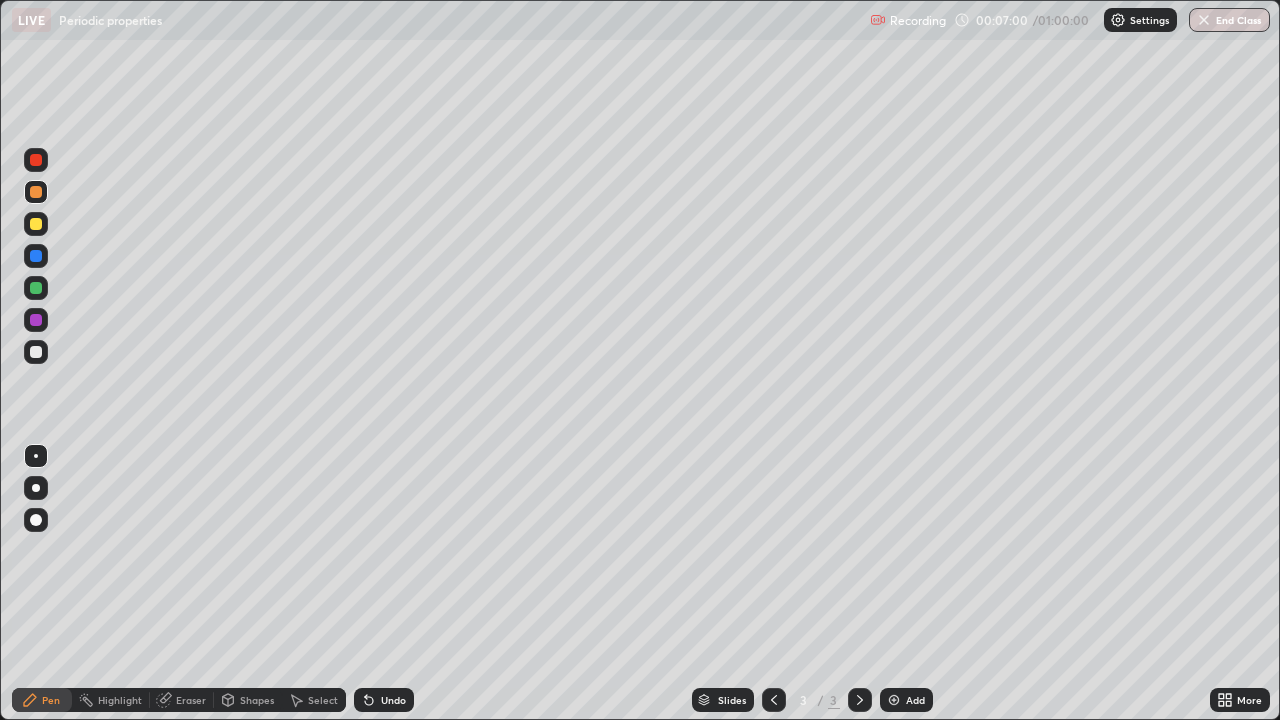 click on "Undo" at bounding box center (384, 700) 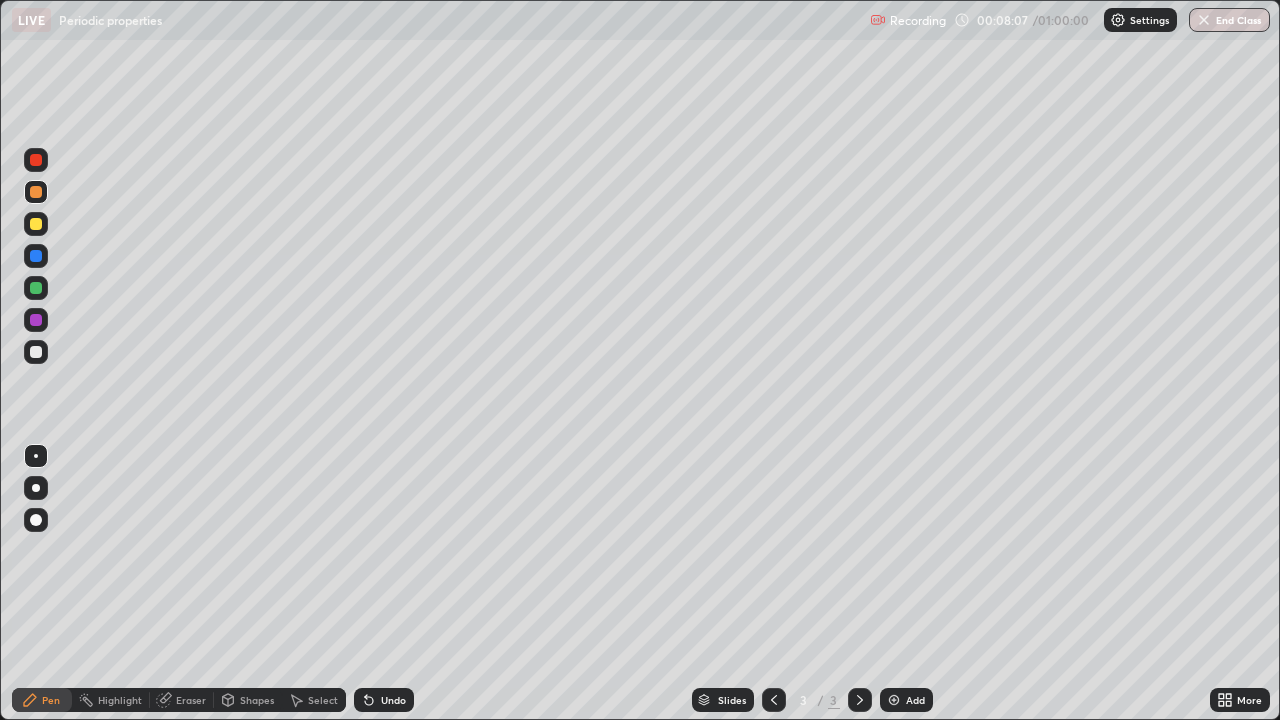 click at bounding box center [36, 224] 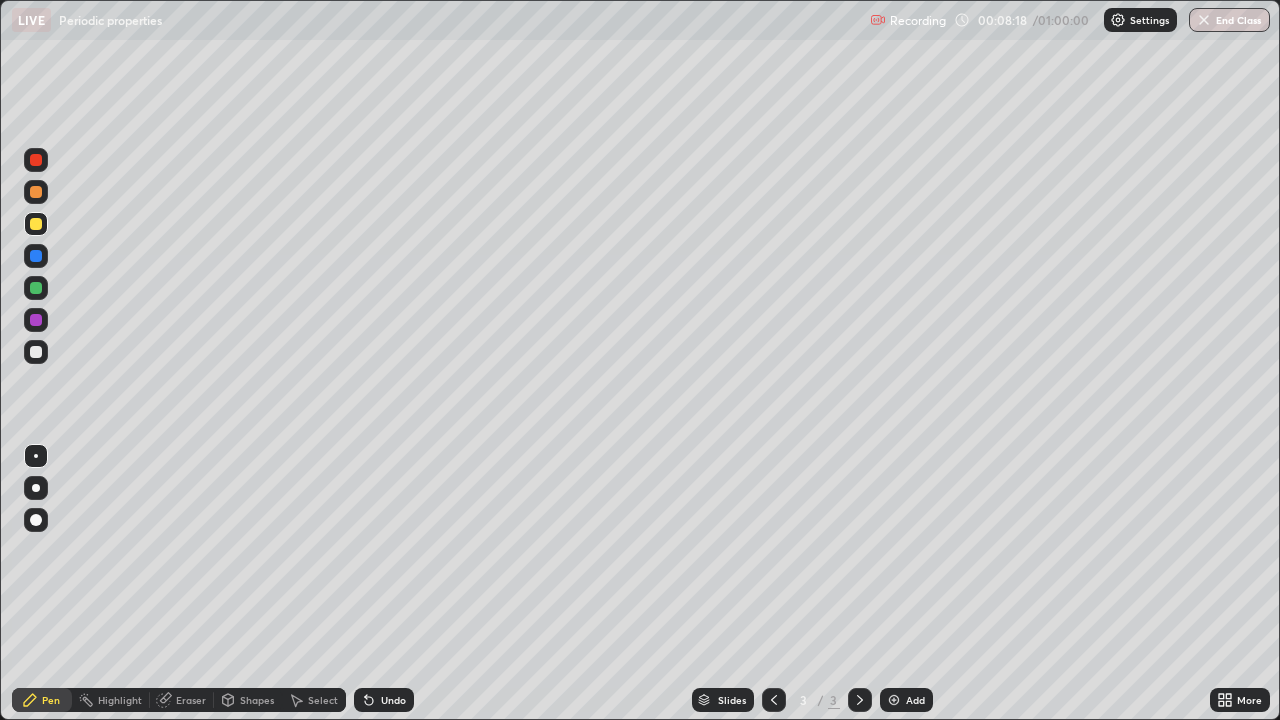 click at bounding box center (36, 352) 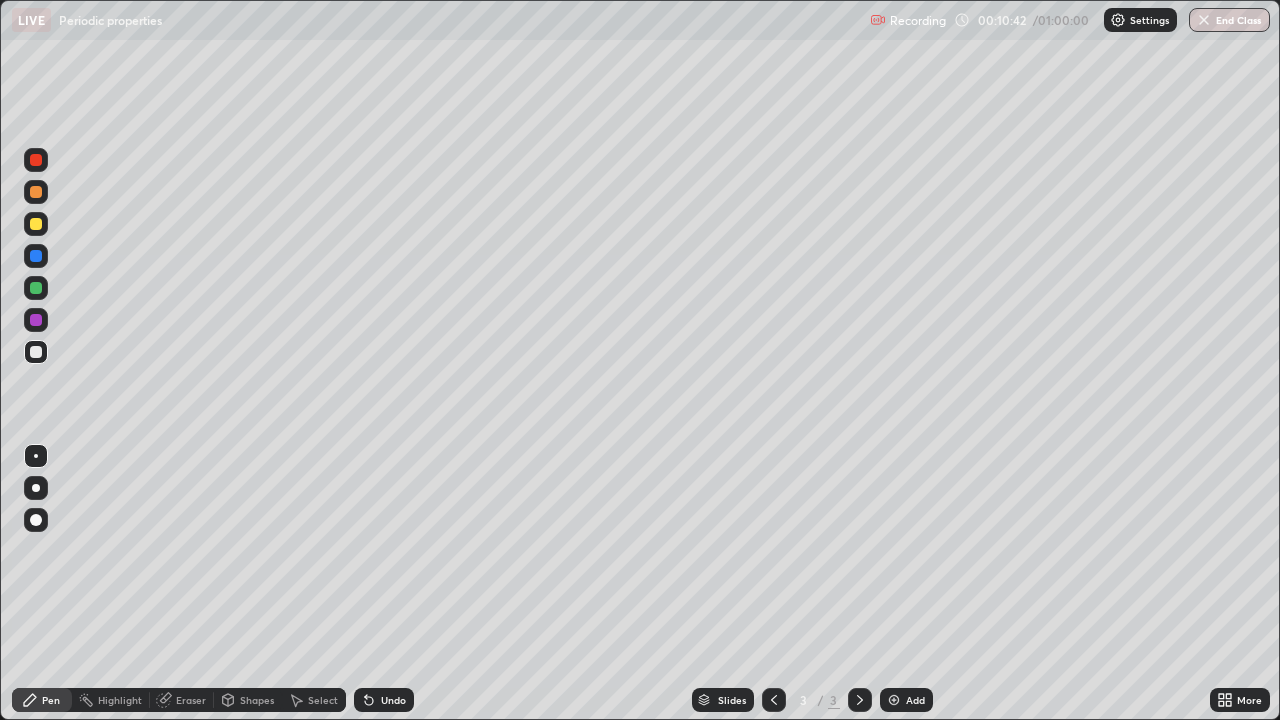 click at bounding box center [36, 320] 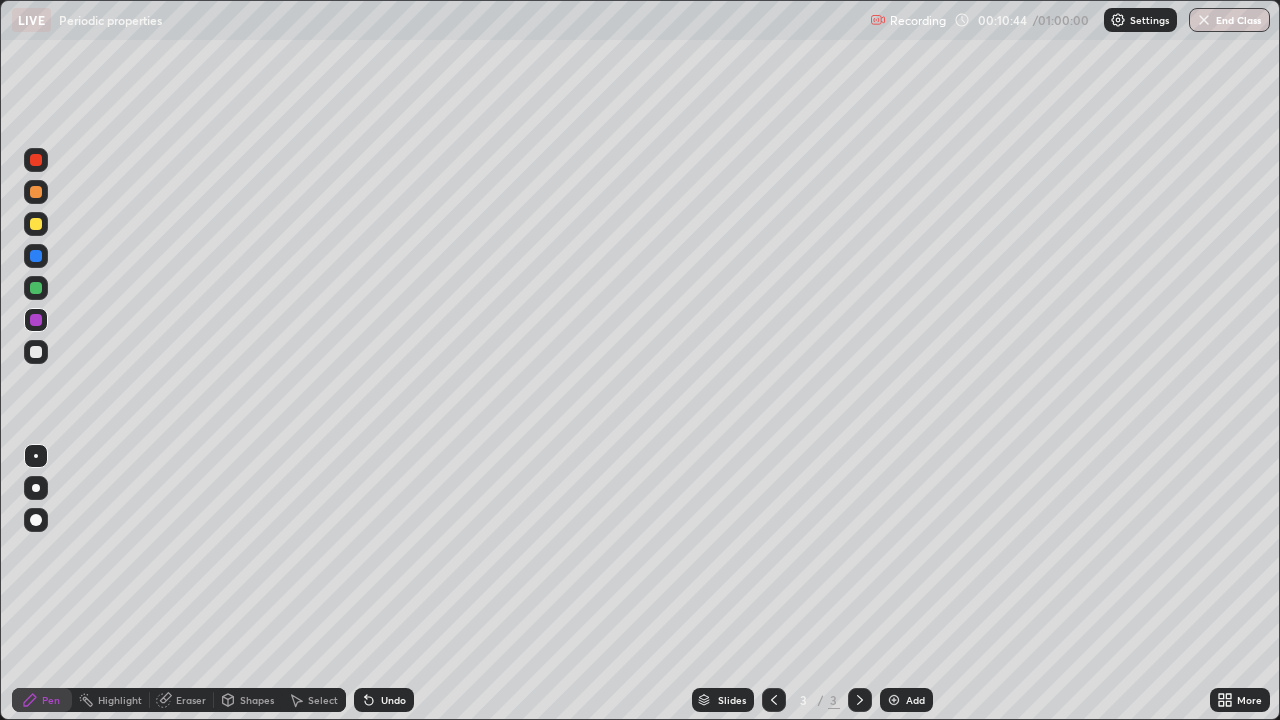 click at bounding box center (36, 224) 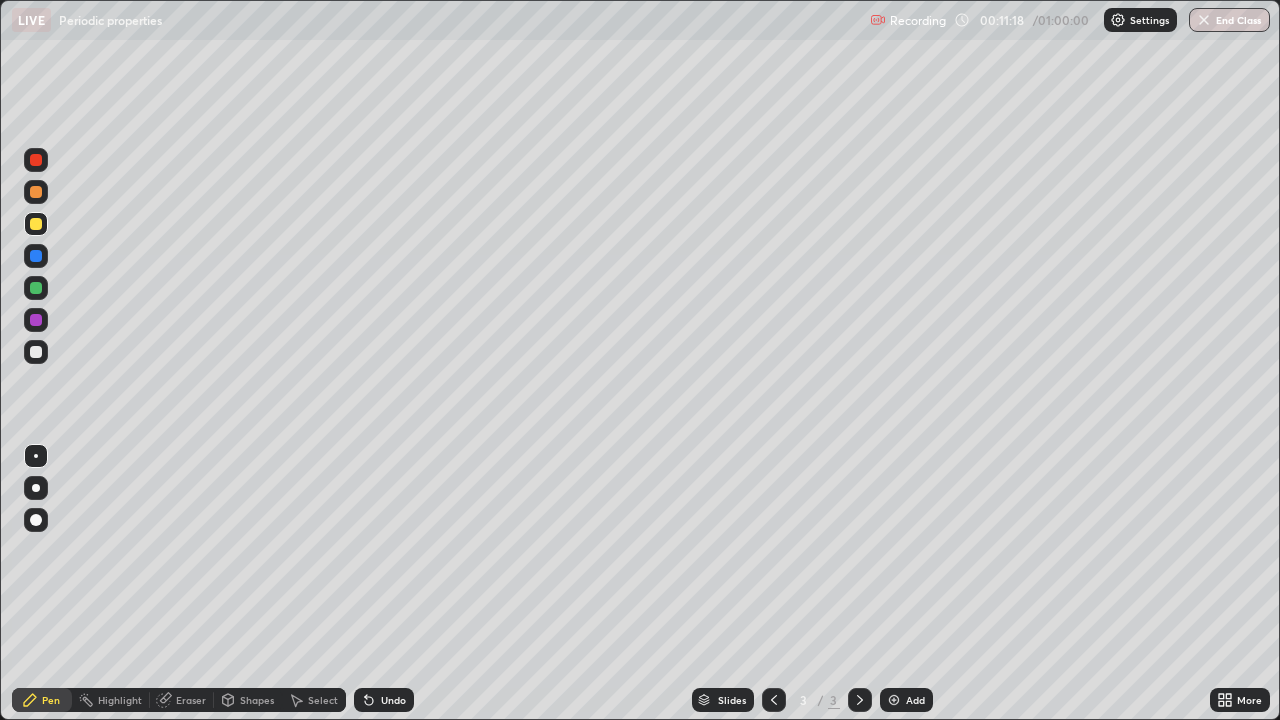 click at bounding box center (36, 352) 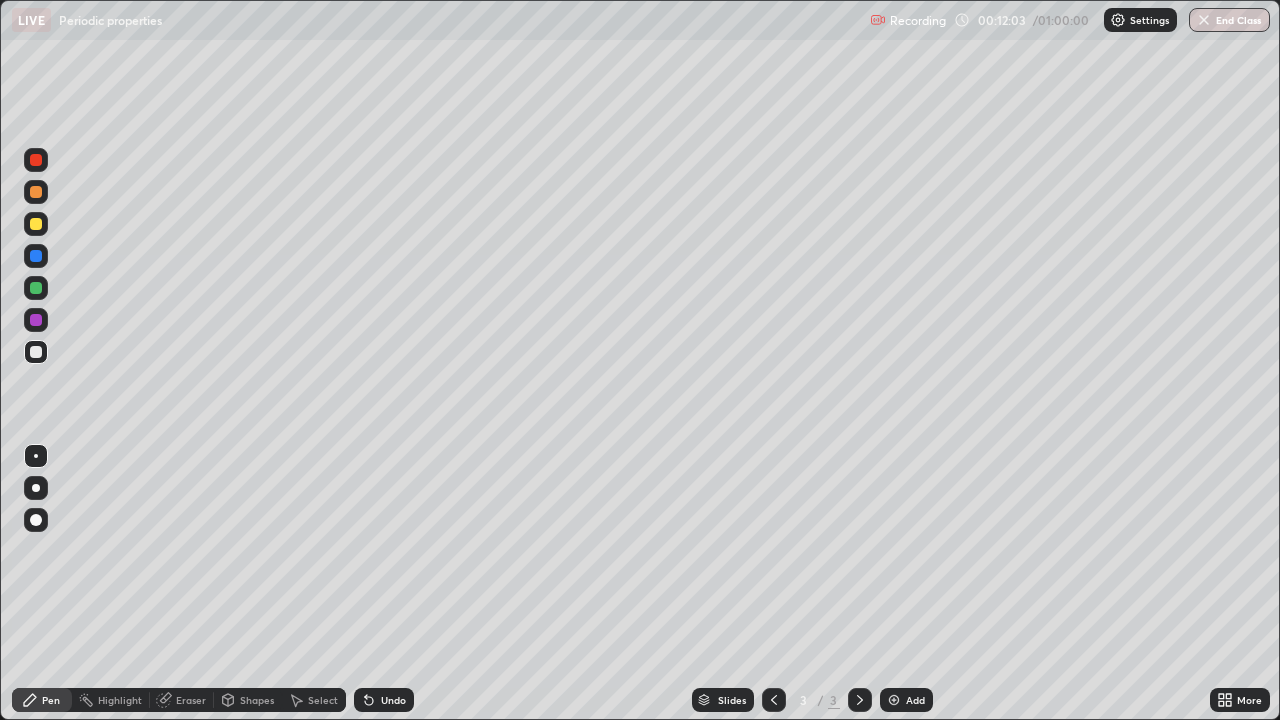 click at bounding box center (36, 256) 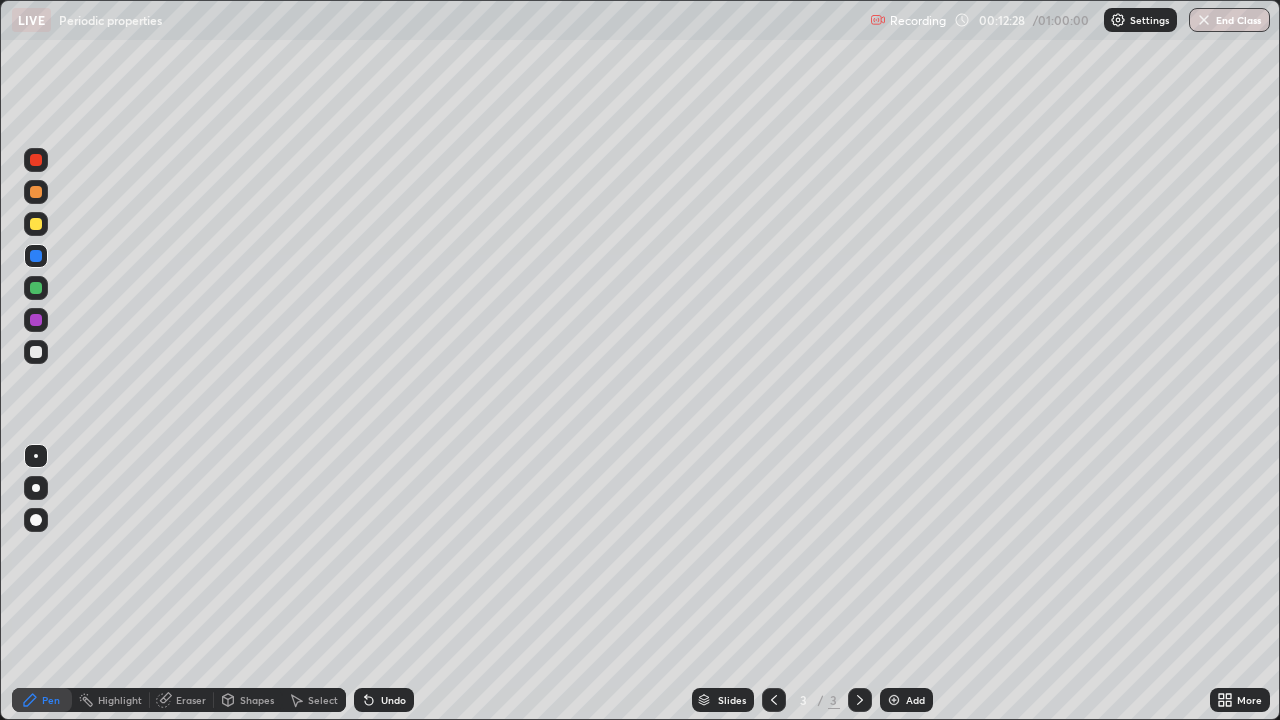 click on "Undo" at bounding box center (393, 700) 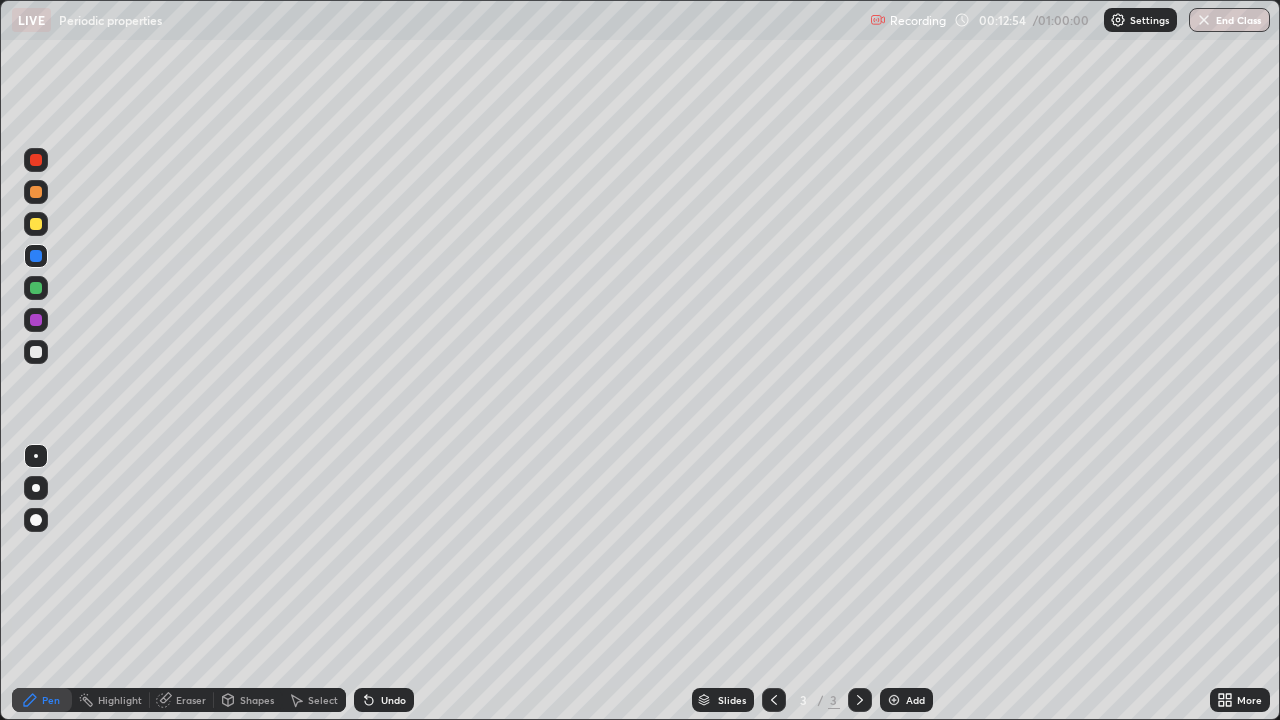 click on "Eraser" at bounding box center (182, 700) 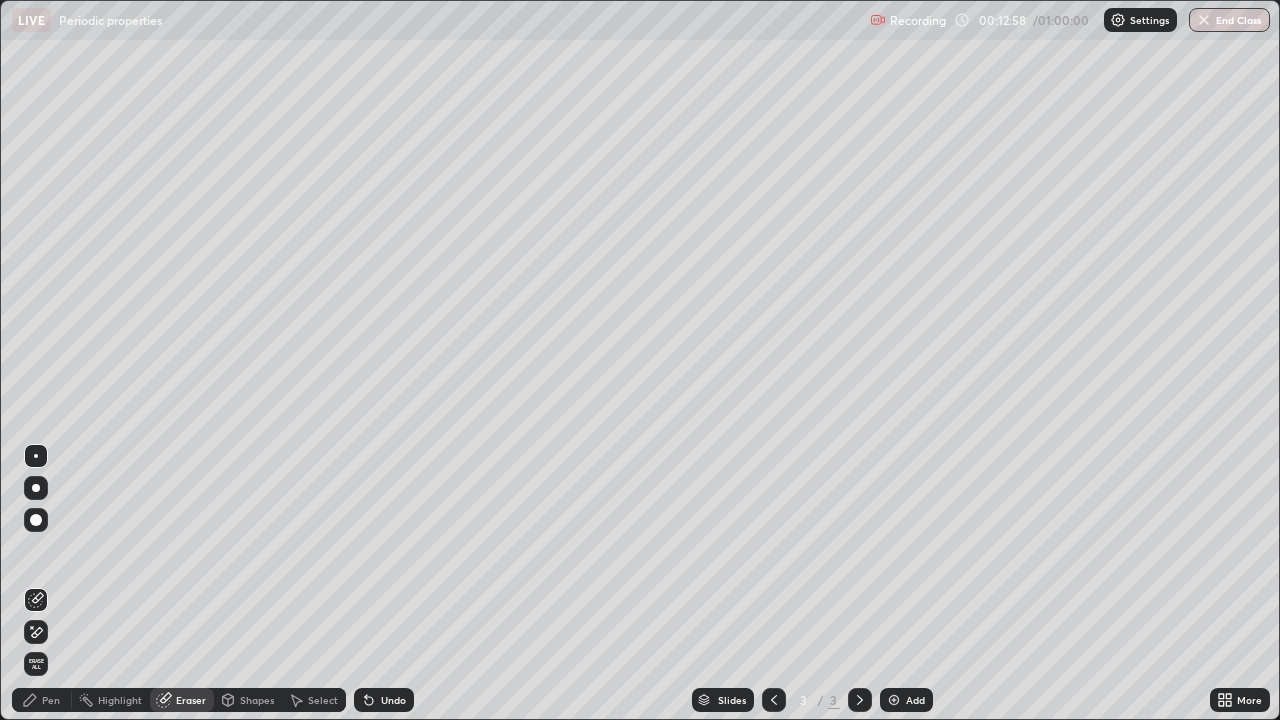 click on "Pen" at bounding box center [42, 700] 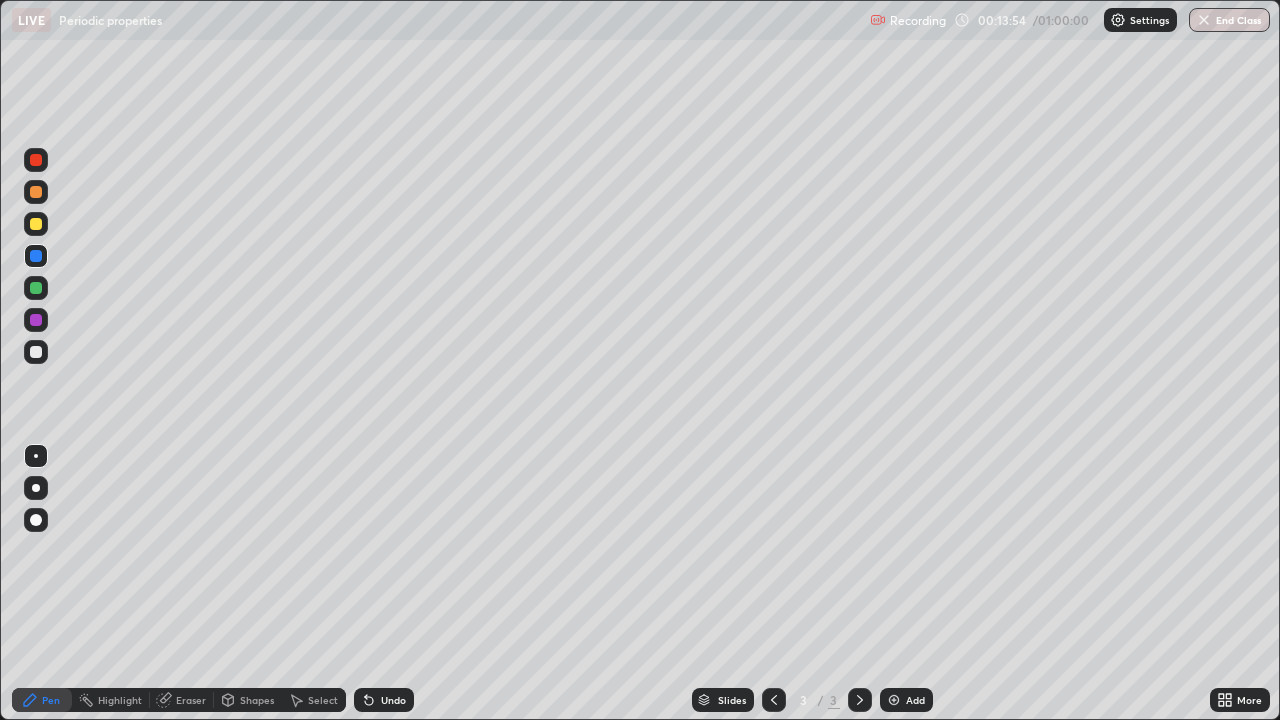 click at bounding box center [36, 352] 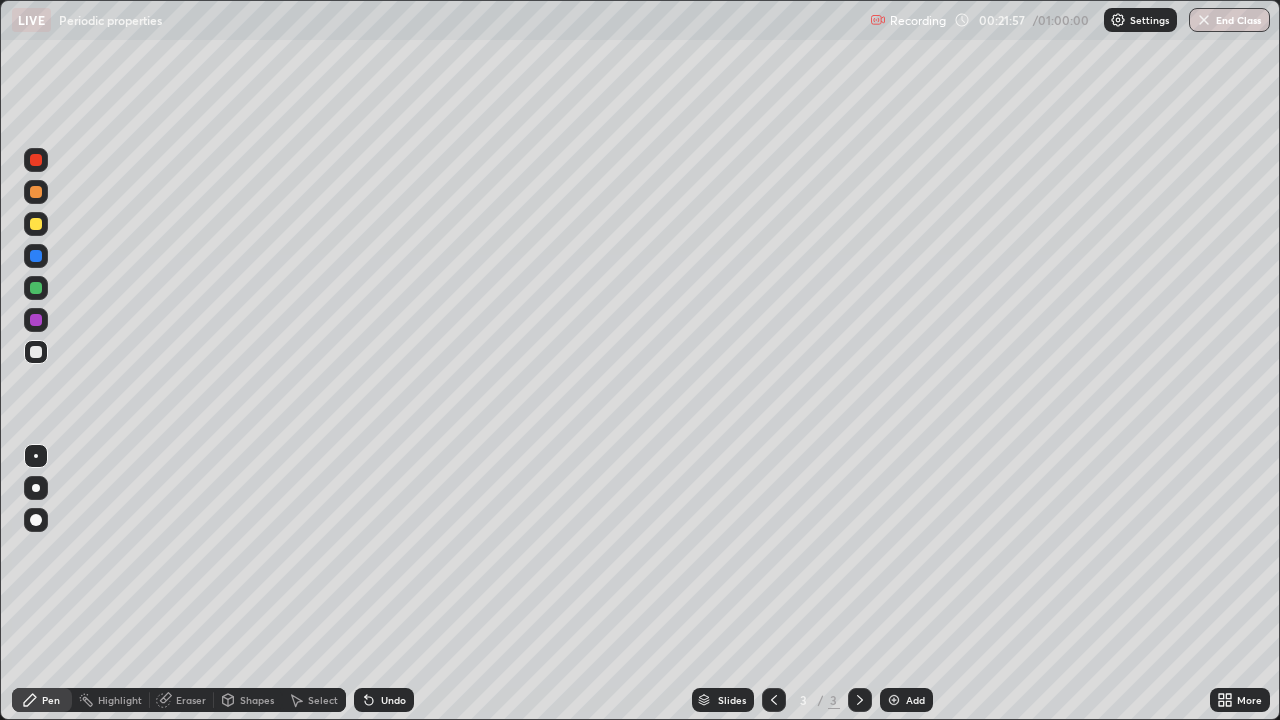 click on "Eraser" at bounding box center (182, 700) 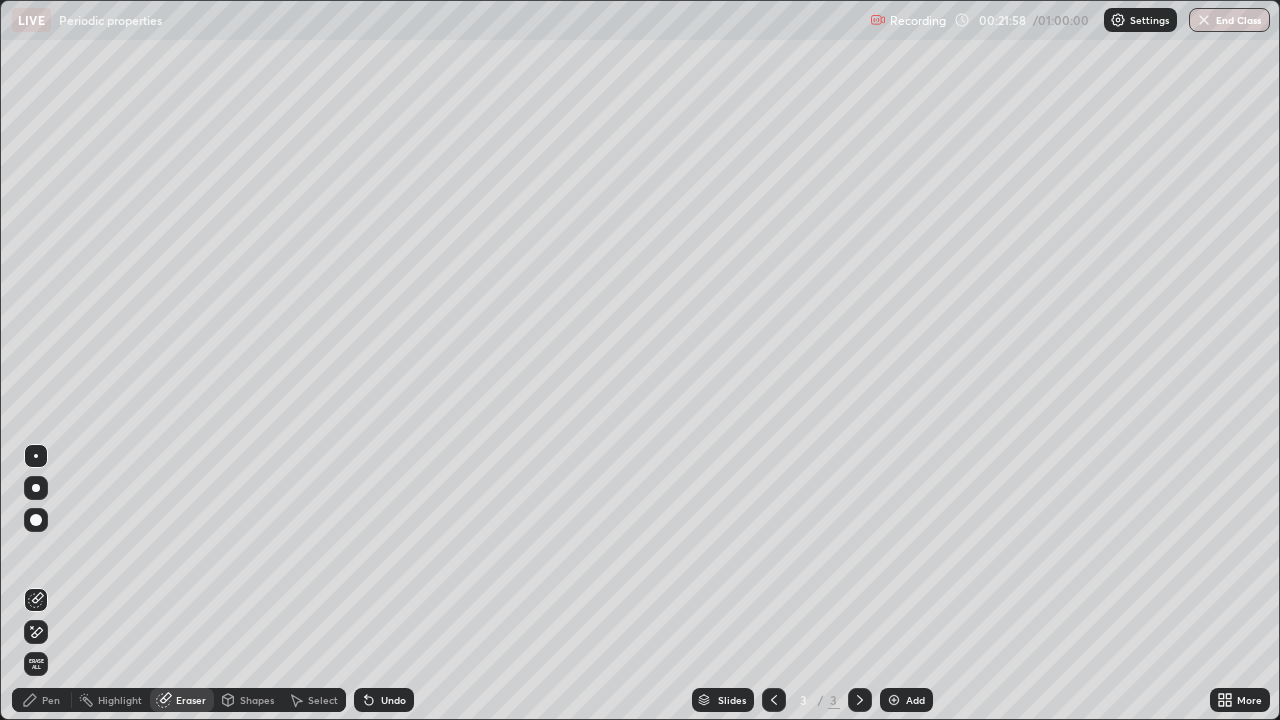click 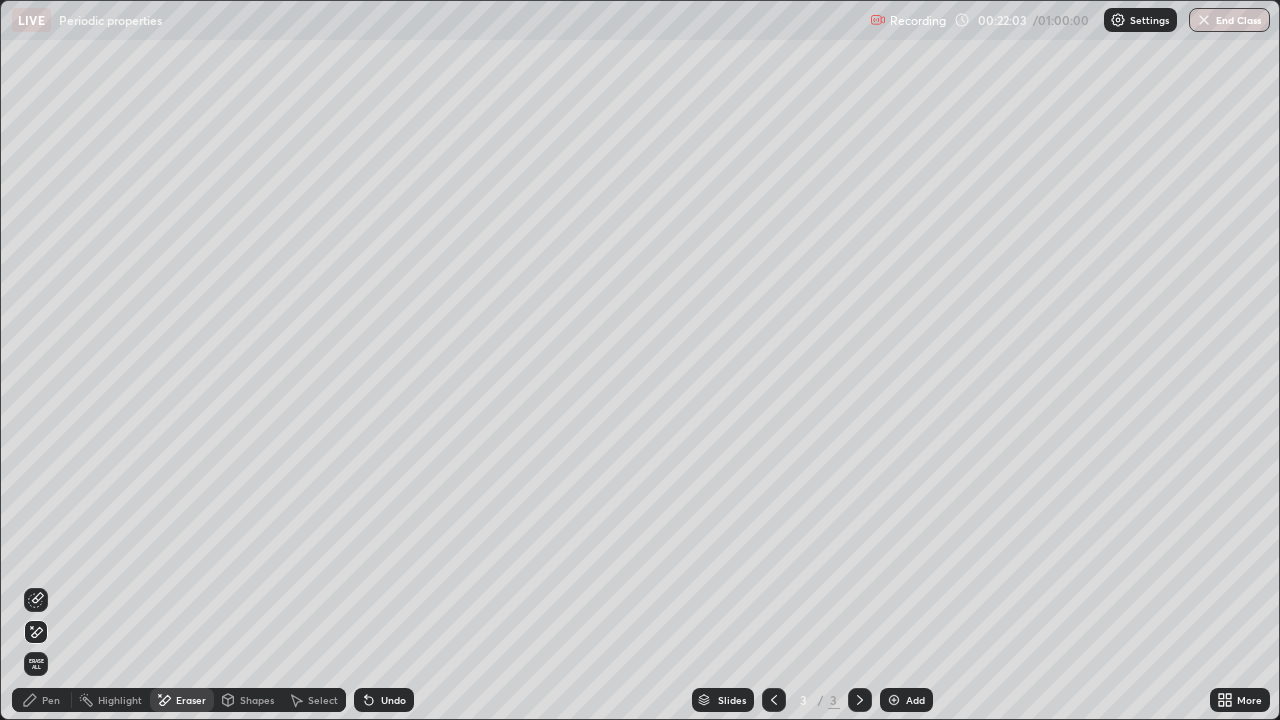 click on "Pen" at bounding box center [51, 700] 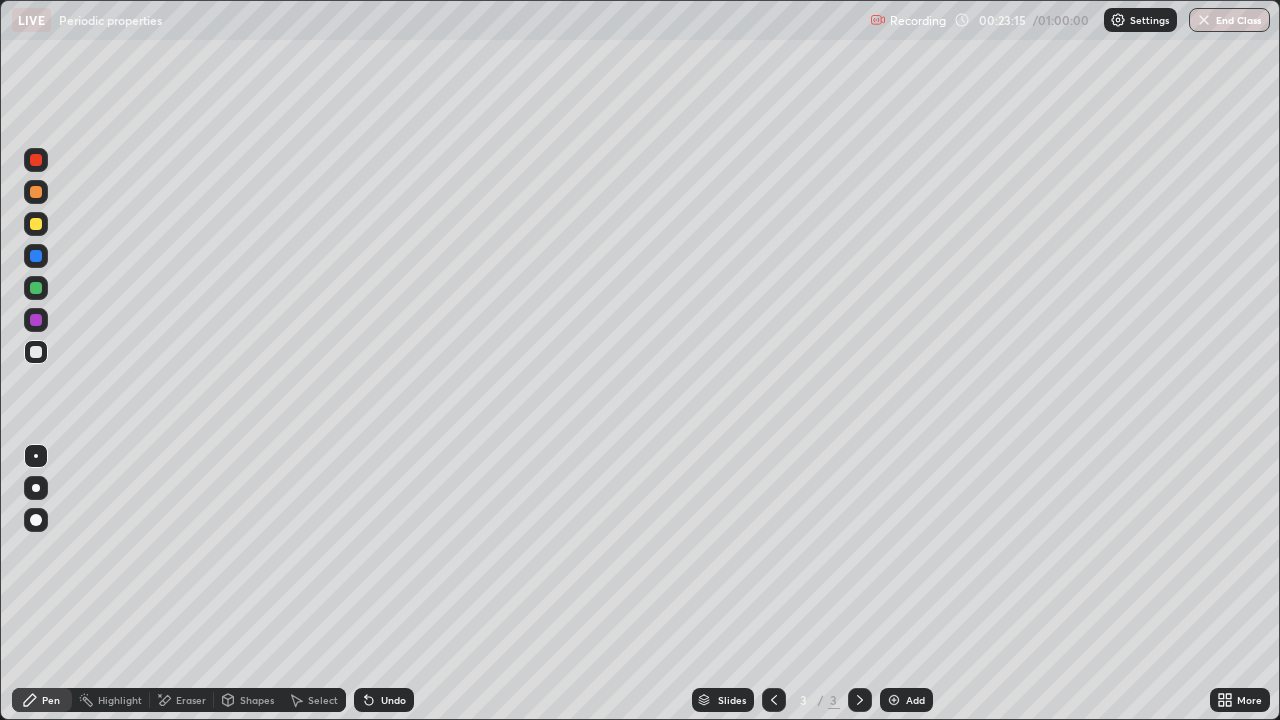 click at bounding box center [894, 700] 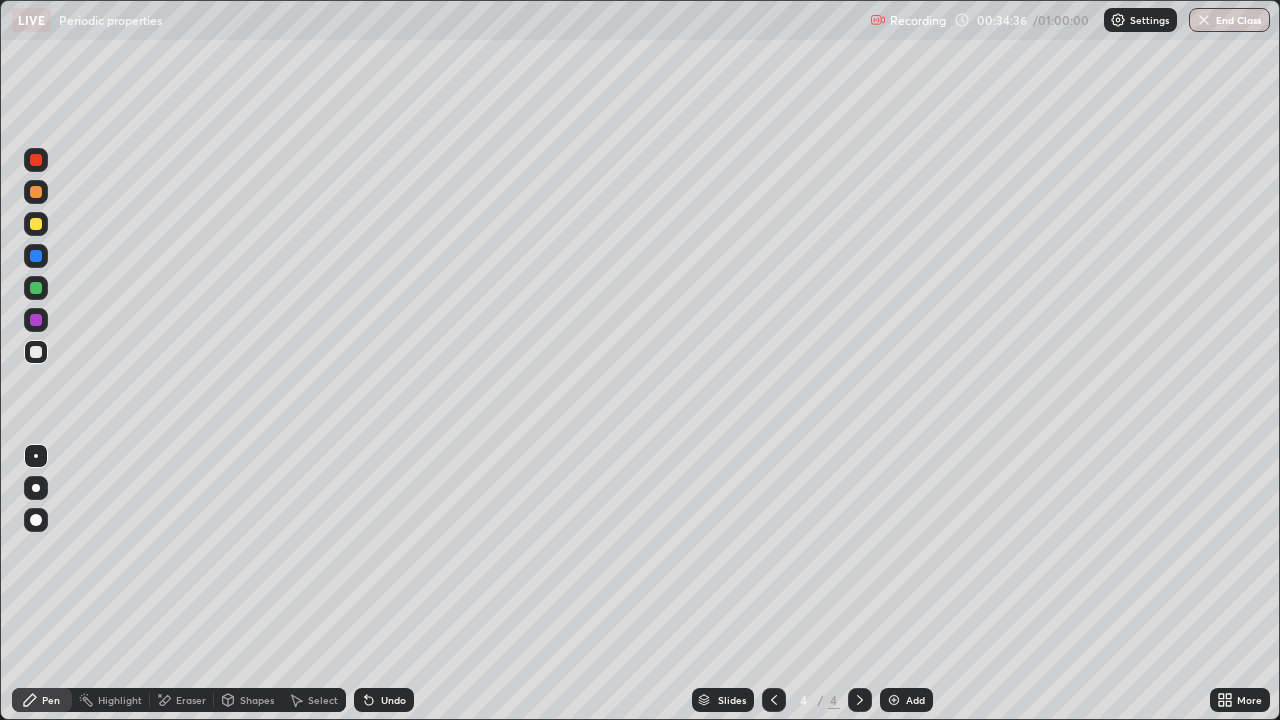 click on "Undo" at bounding box center (393, 700) 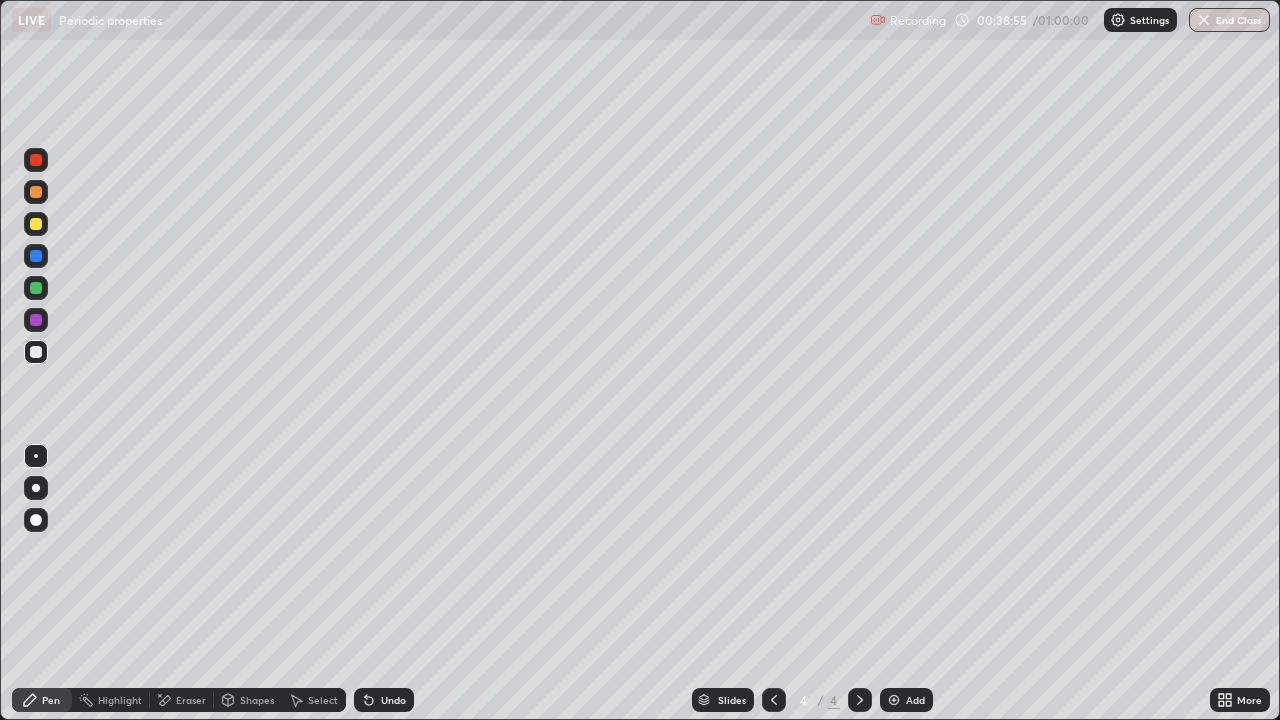 click 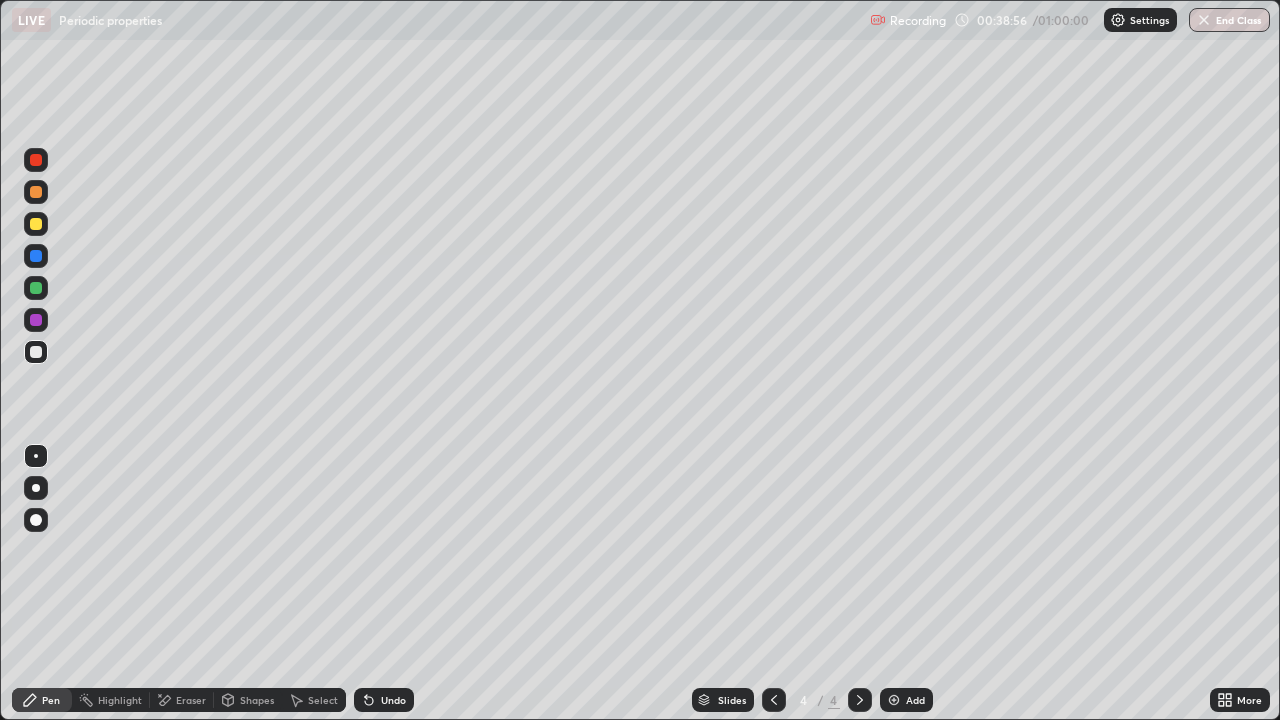 click 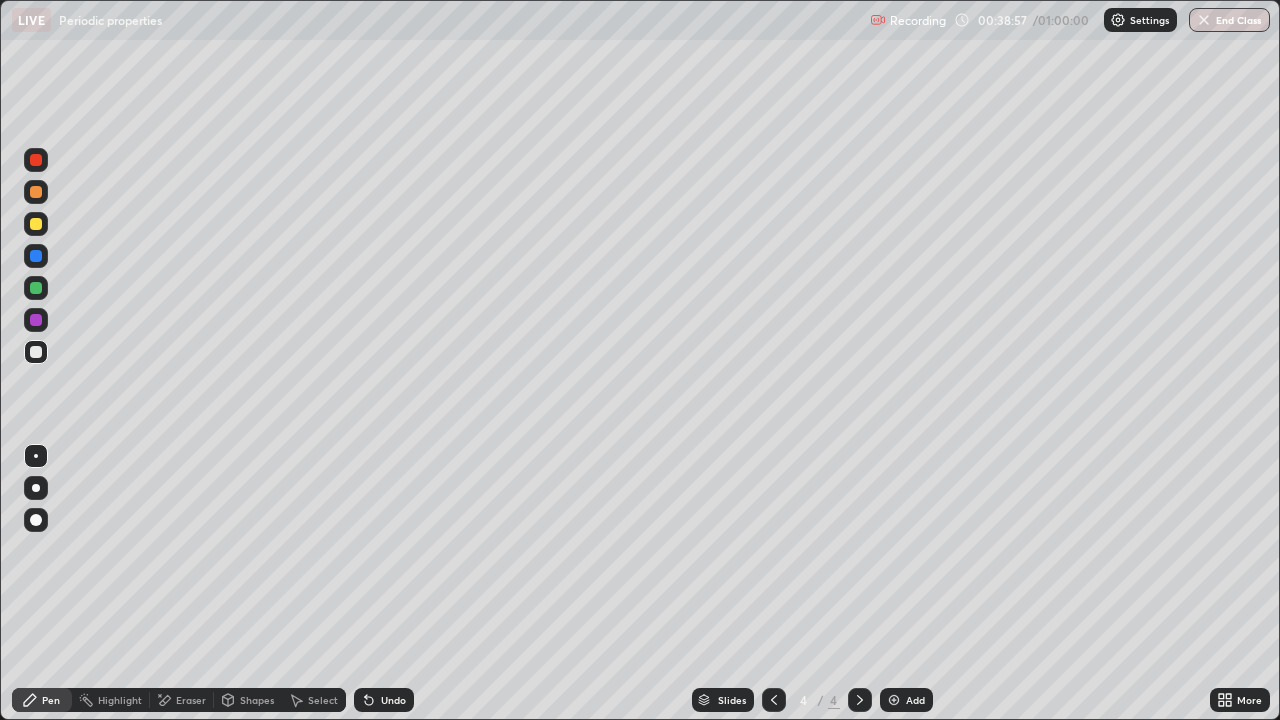 click at bounding box center [894, 700] 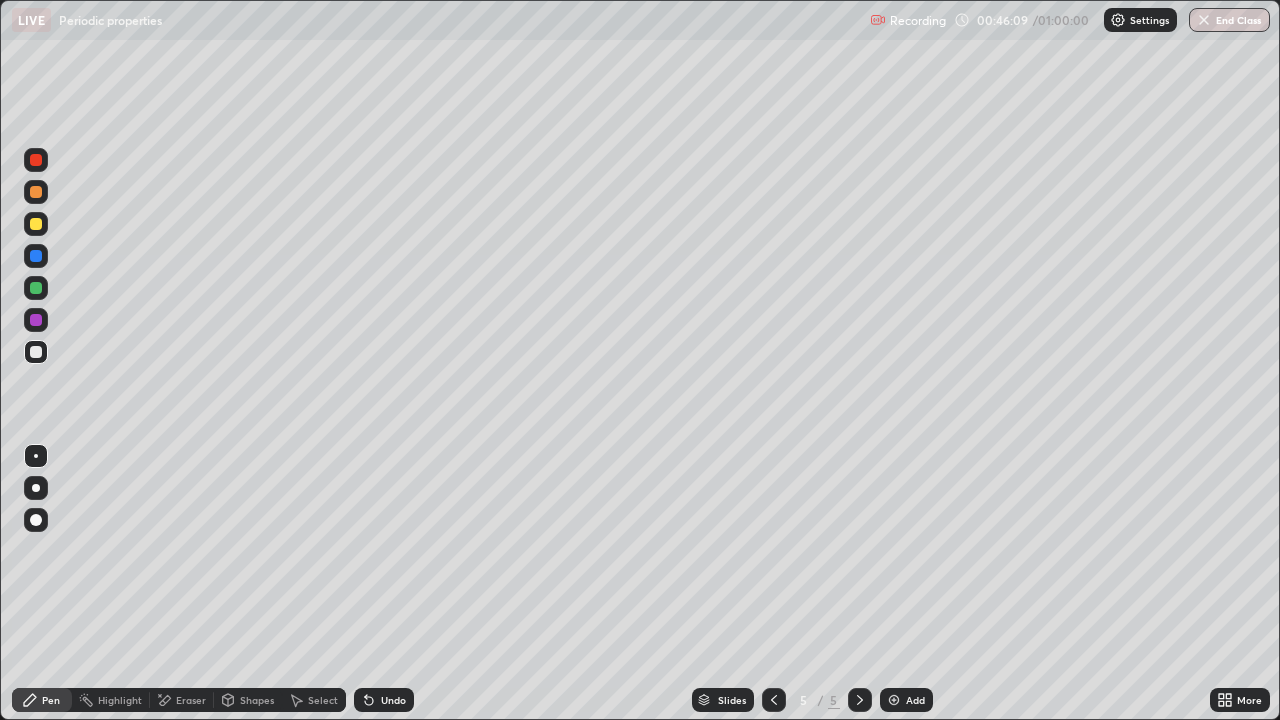 click on "Undo" at bounding box center [393, 700] 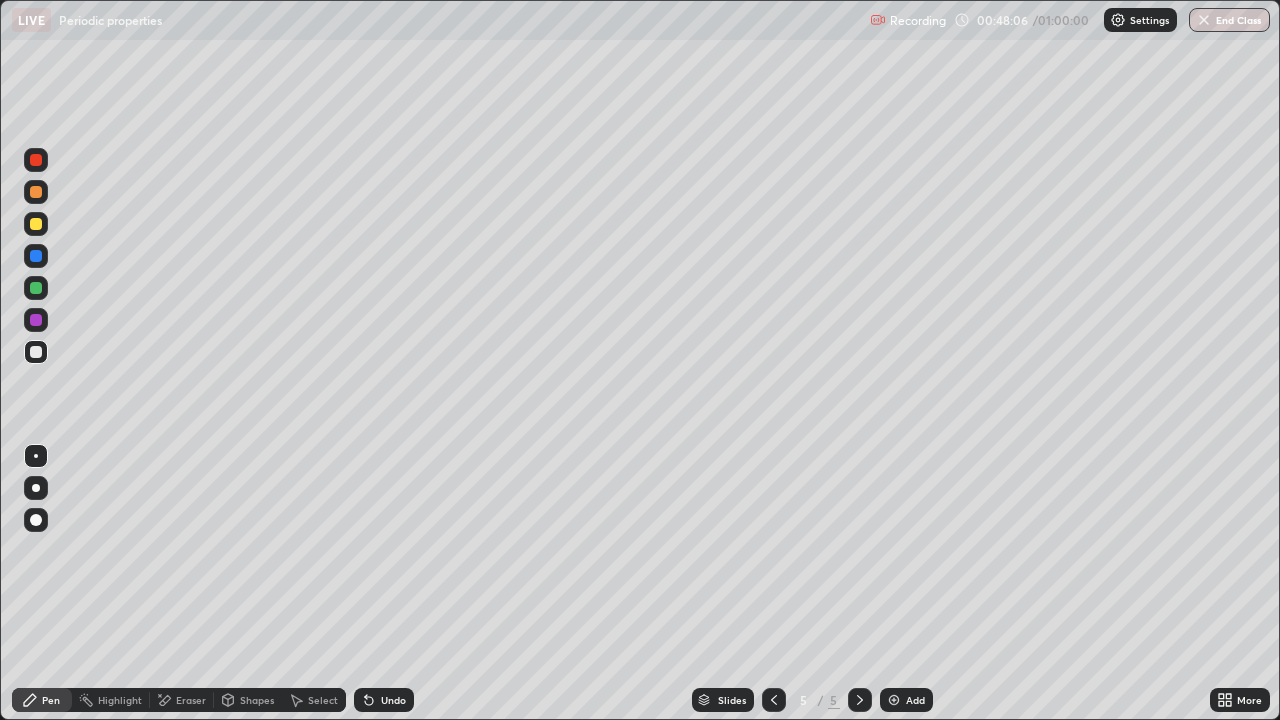 click on "Undo" at bounding box center [393, 700] 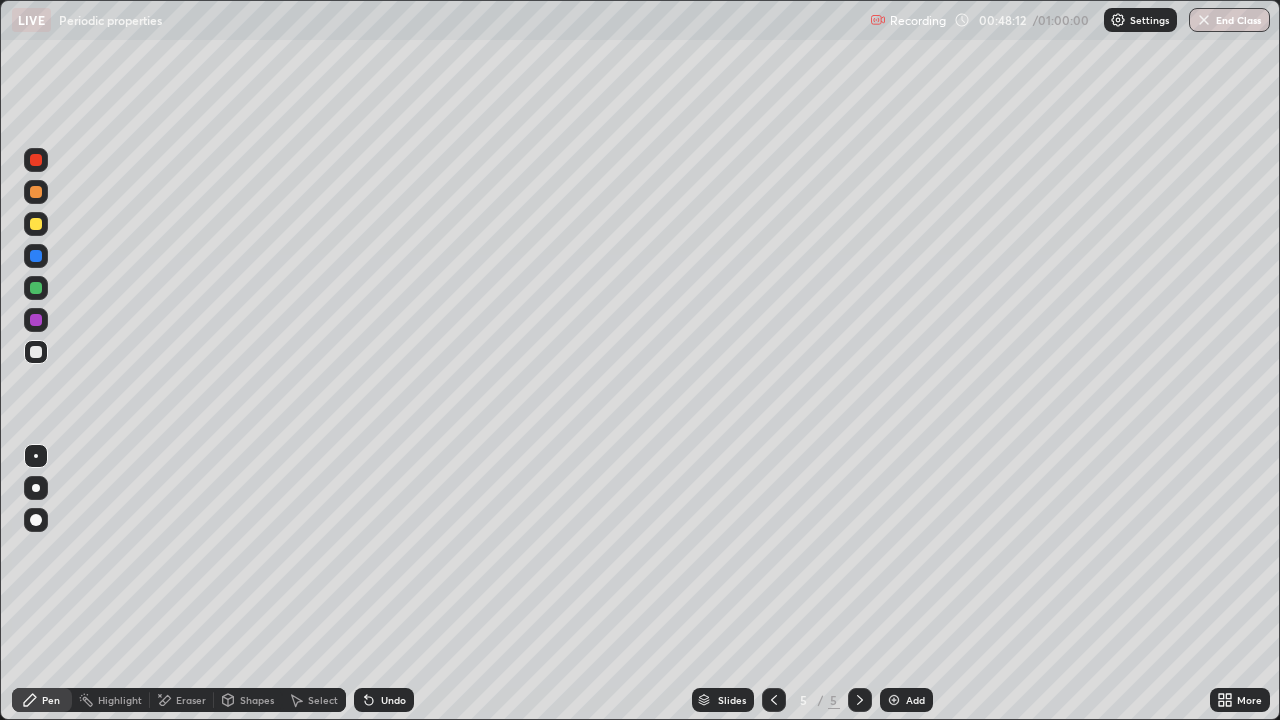 click on "Undo" at bounding box center [393, 700] 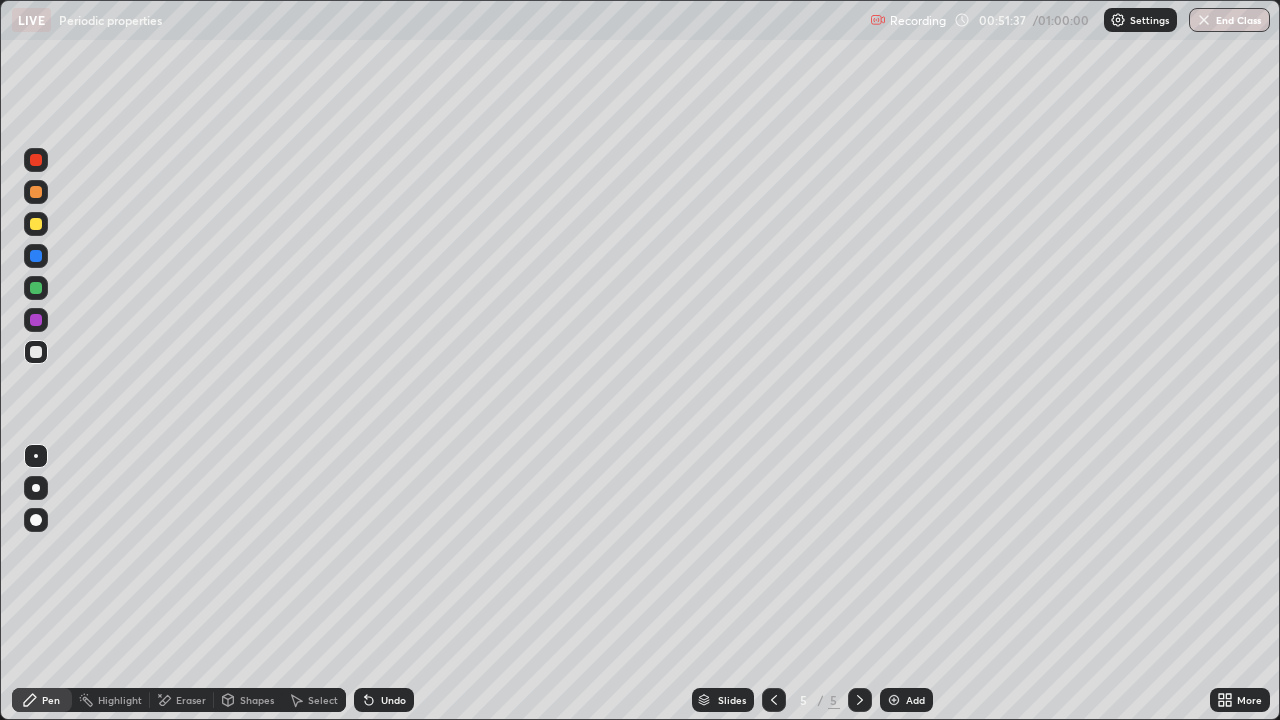 click on "Undo" at bounding box center (393, 700) 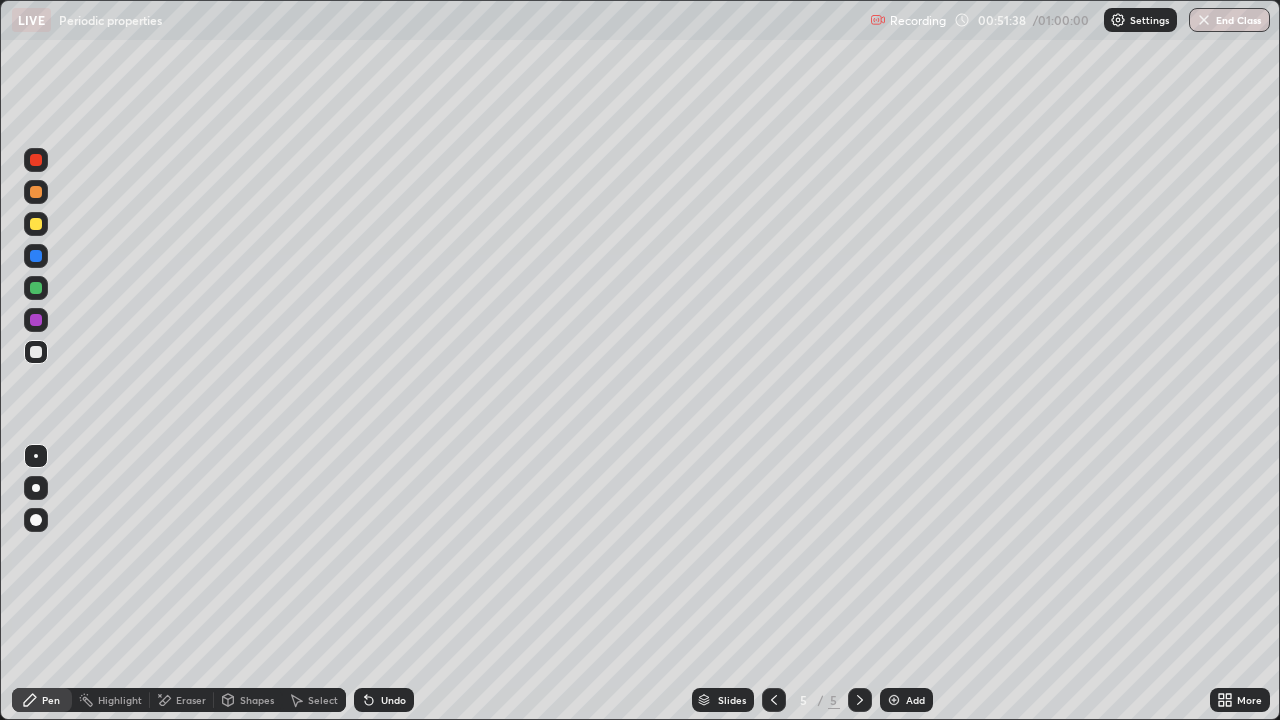 click on "Undo" at bounding box center (393, 700) 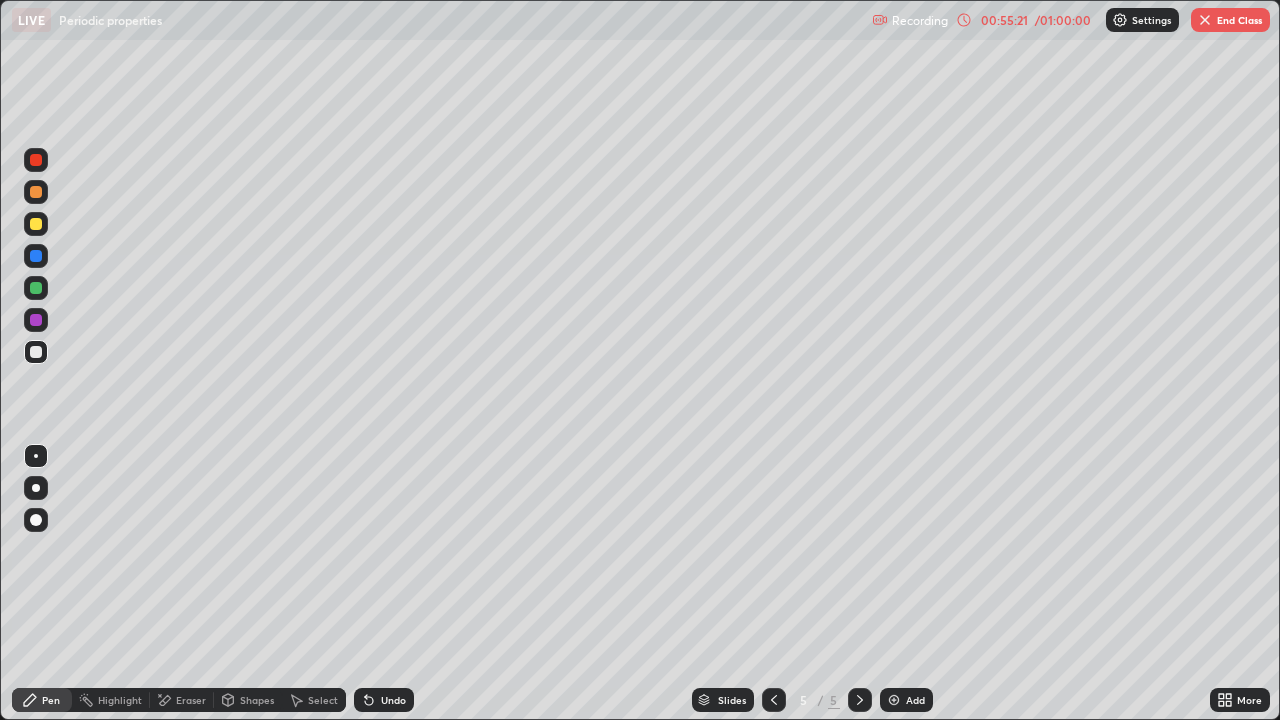 click on "Undo" at bounding box center [384, 700] 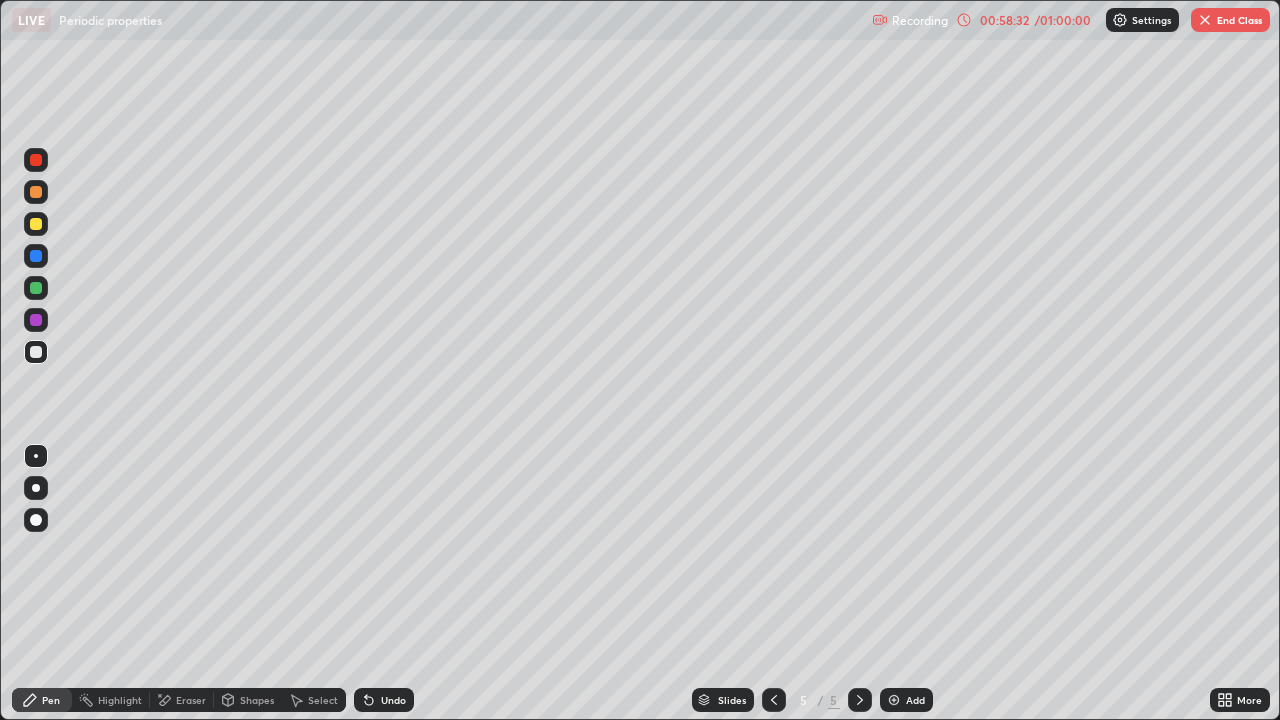 click on "Undo" at bounding box center [393, 700] 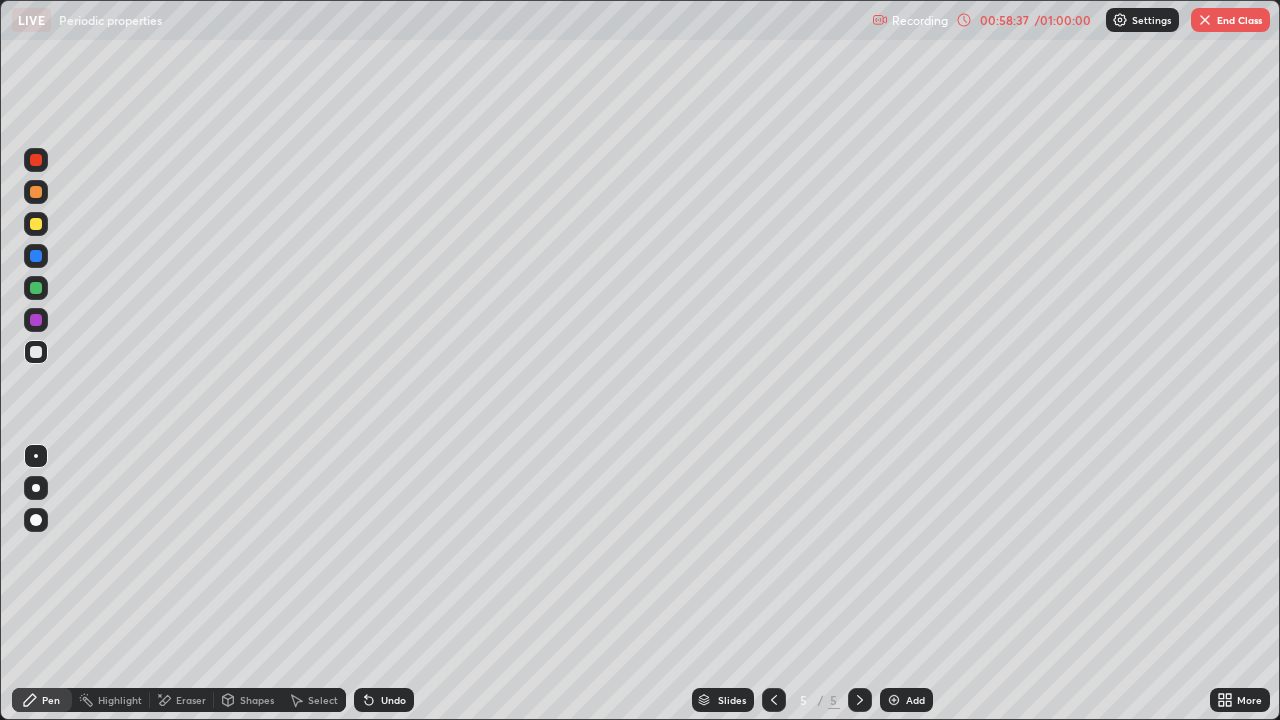 click on "Undo" at bounding box center [393, 700] 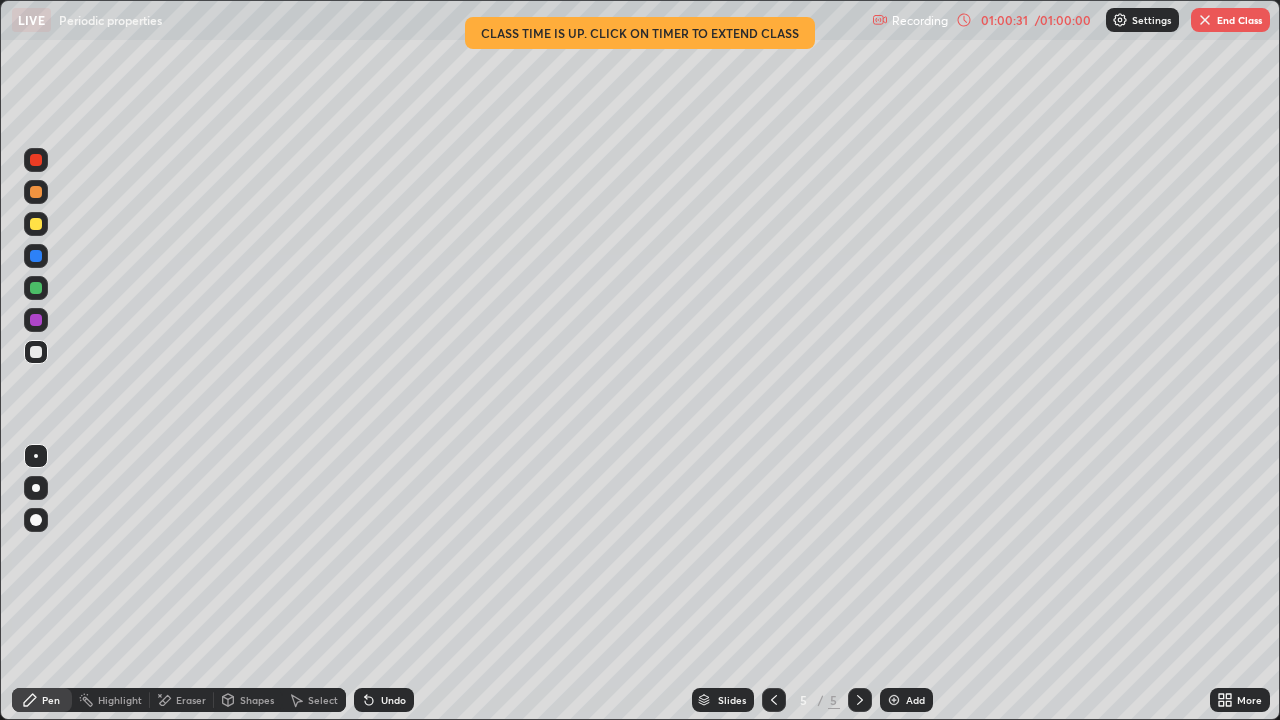 click on "01:00:31" at bounding box center (1004, 20) 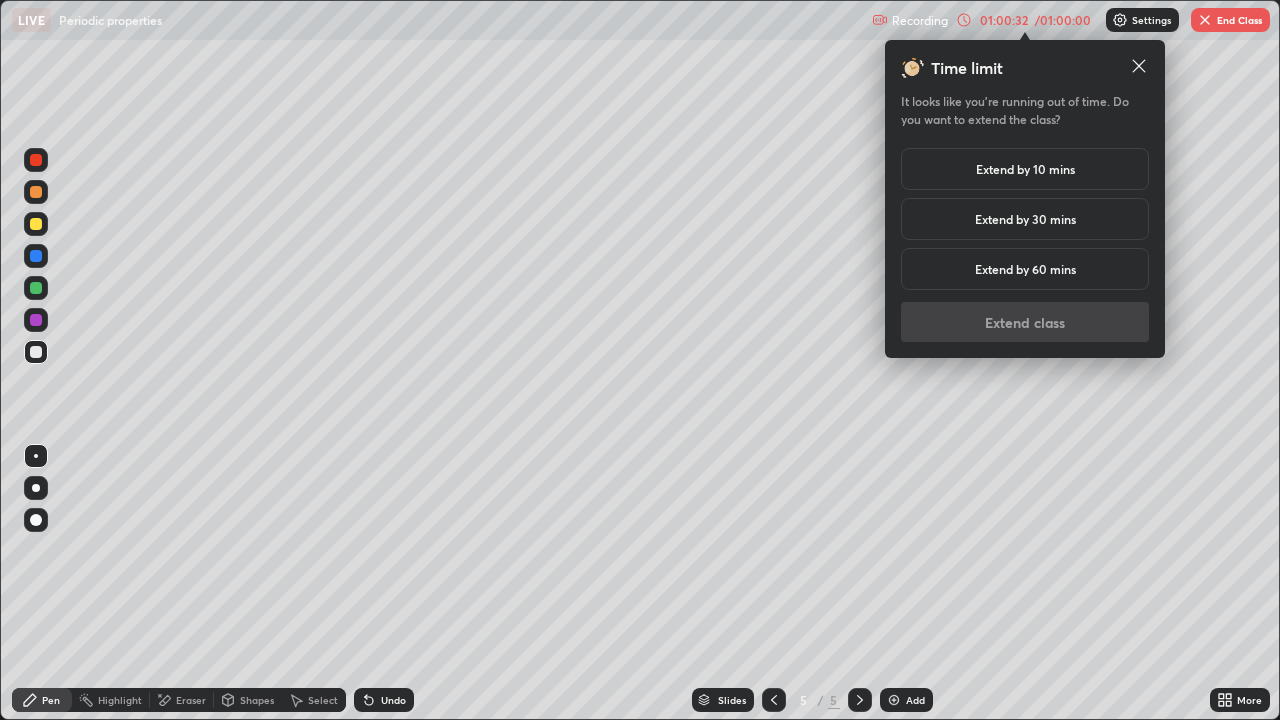 click on "Extend by 10 mins" at bounding box center [1025, 169] 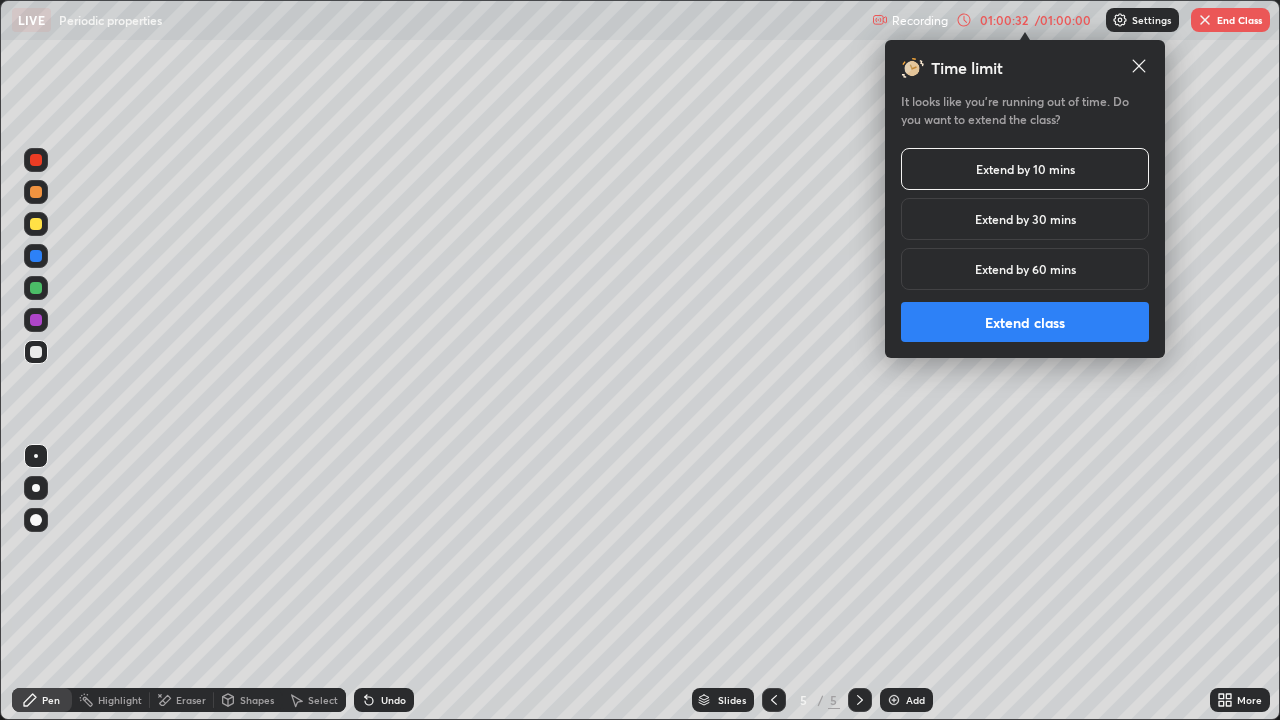 click on "Extend class" at bounding box center [1025, 322] 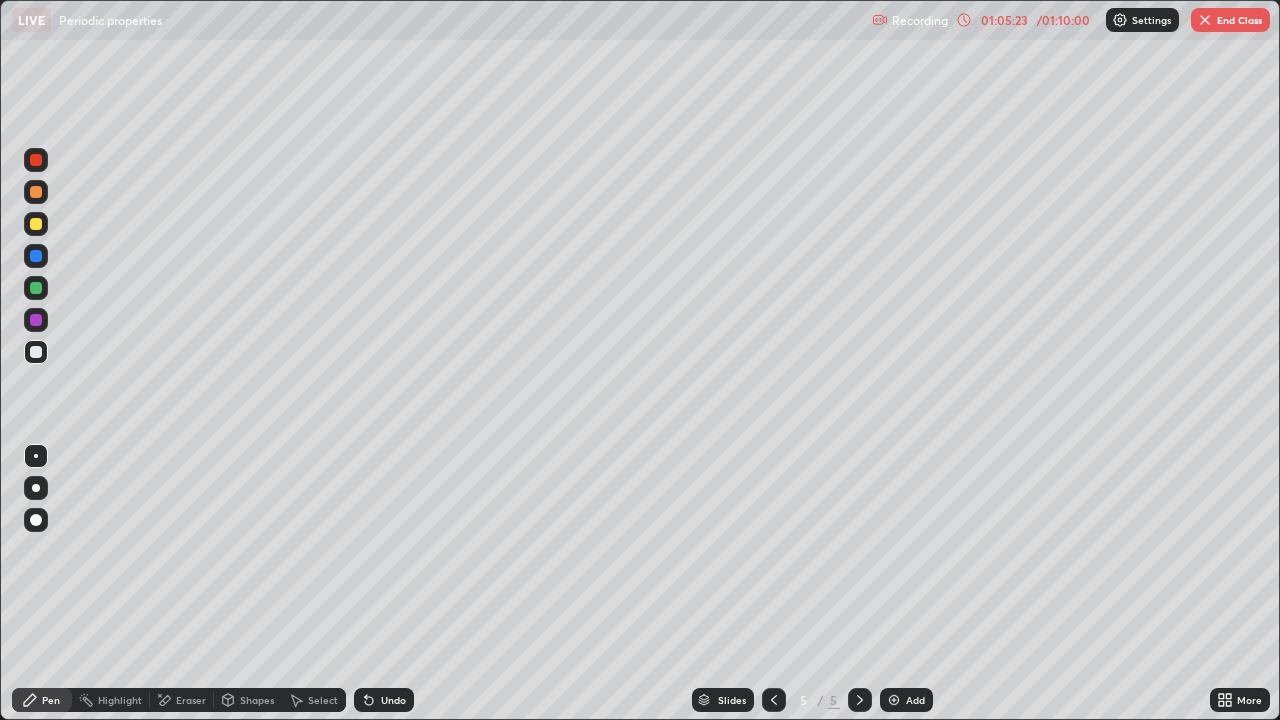 click on "/  01:10:00" at bounding box center [1063, 20] 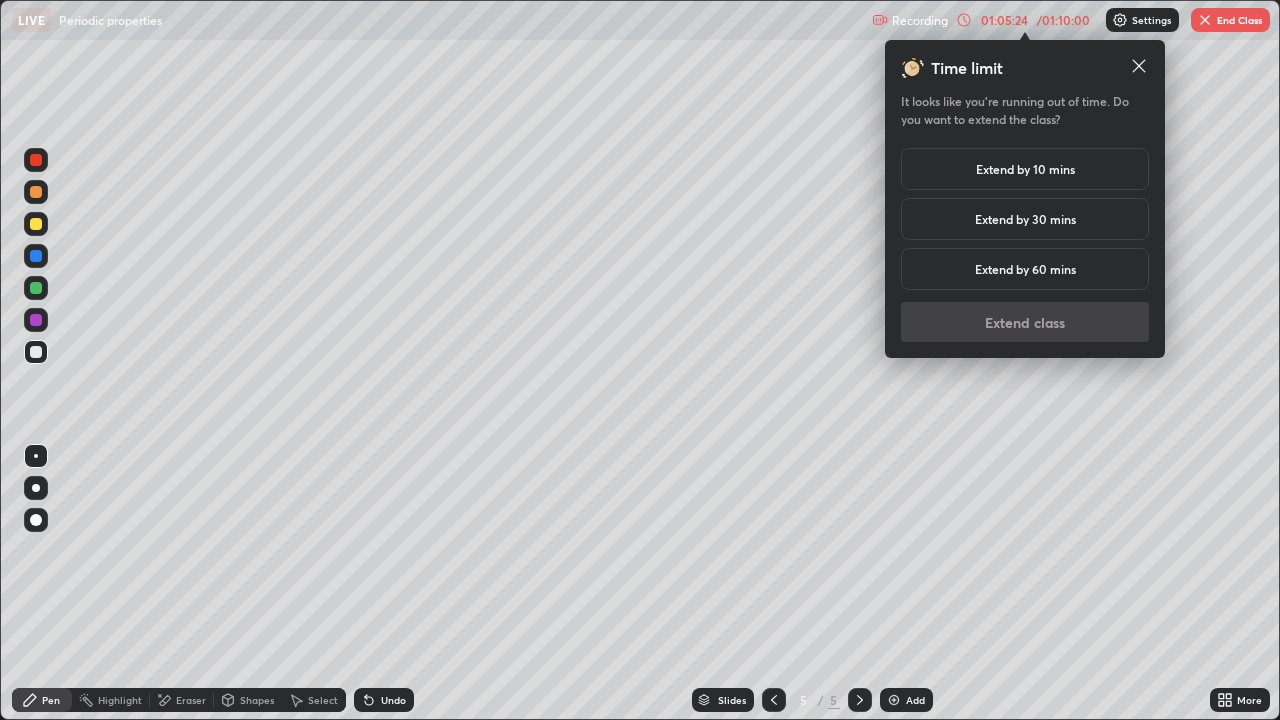 click on "Extend by 60 mins" at bounding box center (1025, 269) 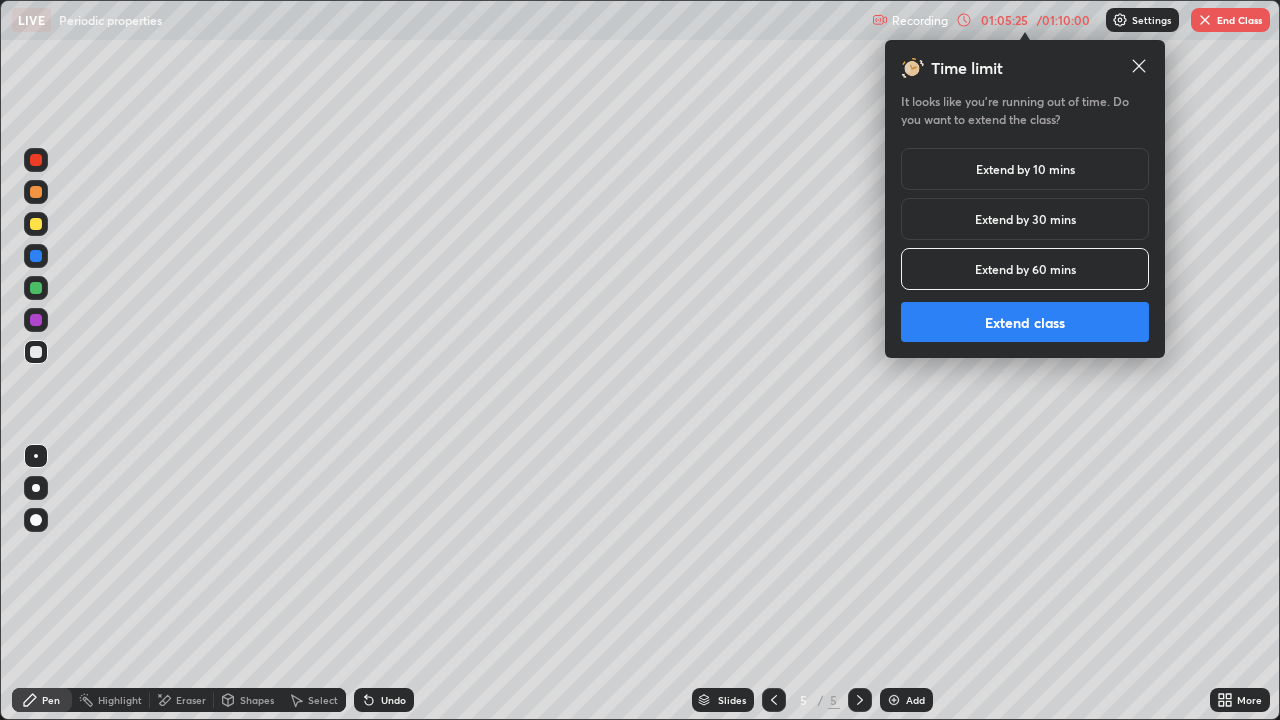 click on "Extend class" at bounding box center [1025, 322] 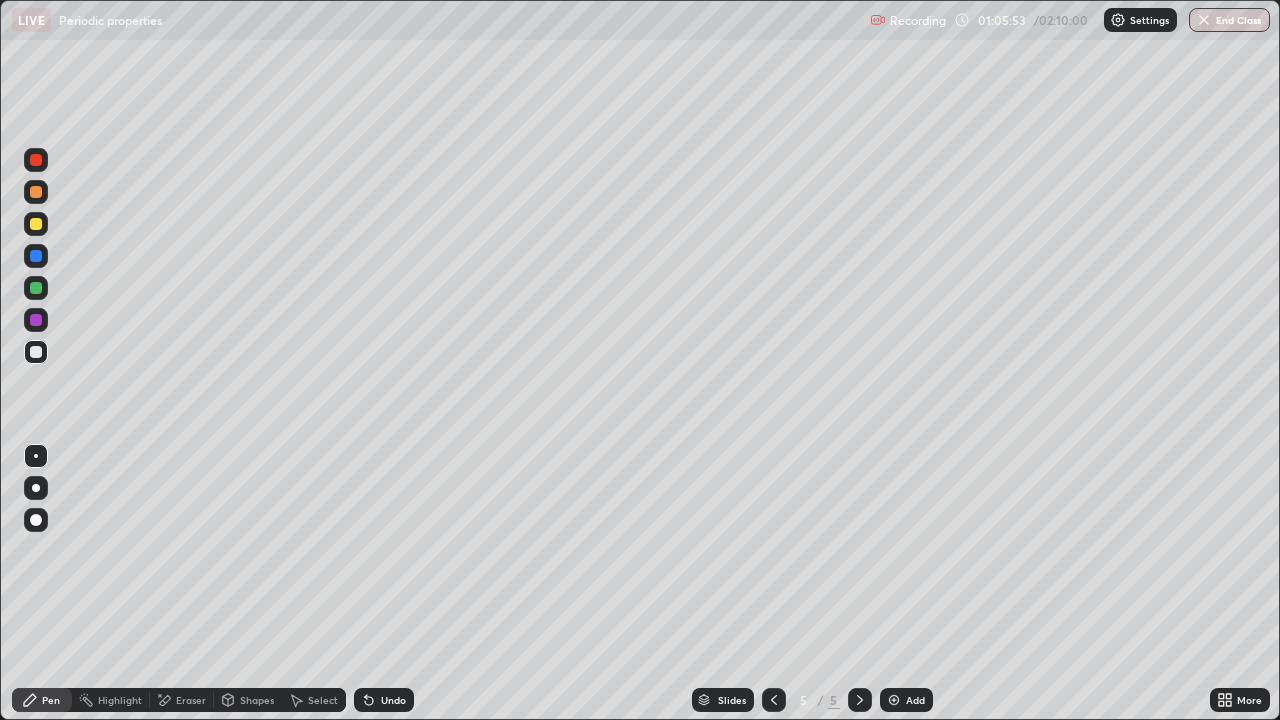 click on "End Class" at bounding box center (1229, 20) 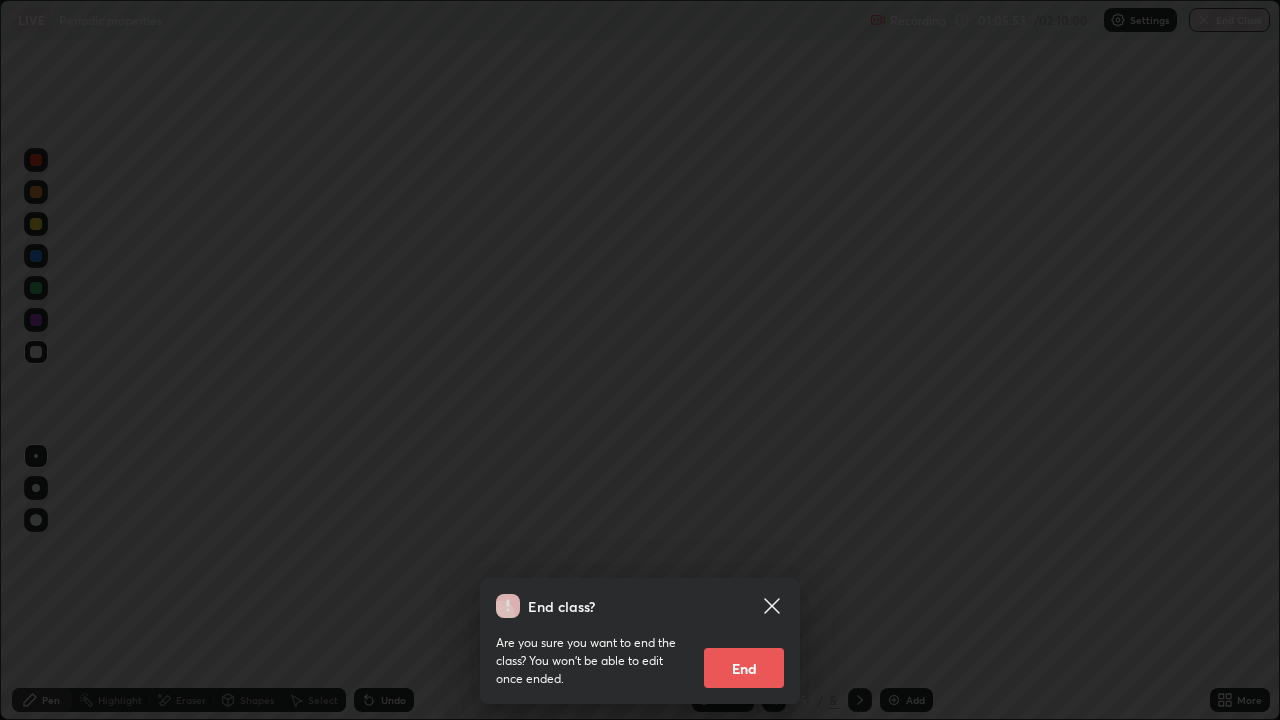 click on "End class? Are you sure you want to end the class? You won’t be able to edit once ended. End" at bounding box center (640, 360) 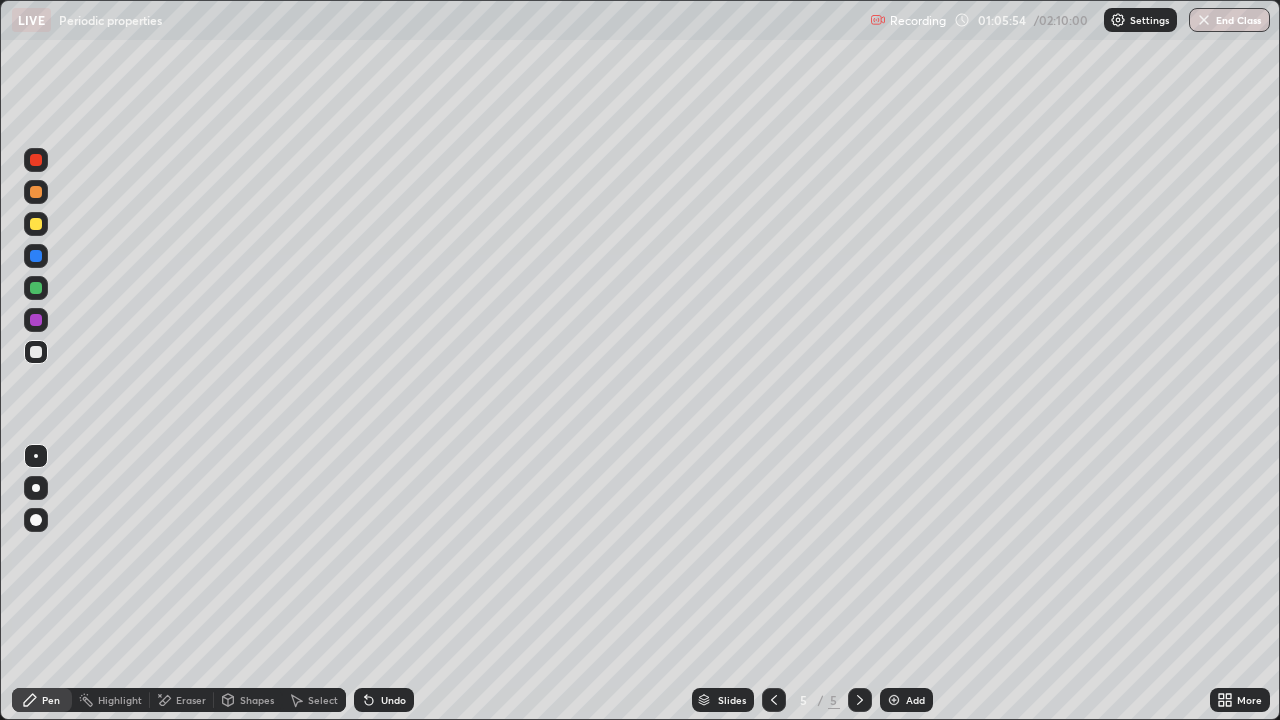 click on "End Class" at bounding box center [1229, 20] 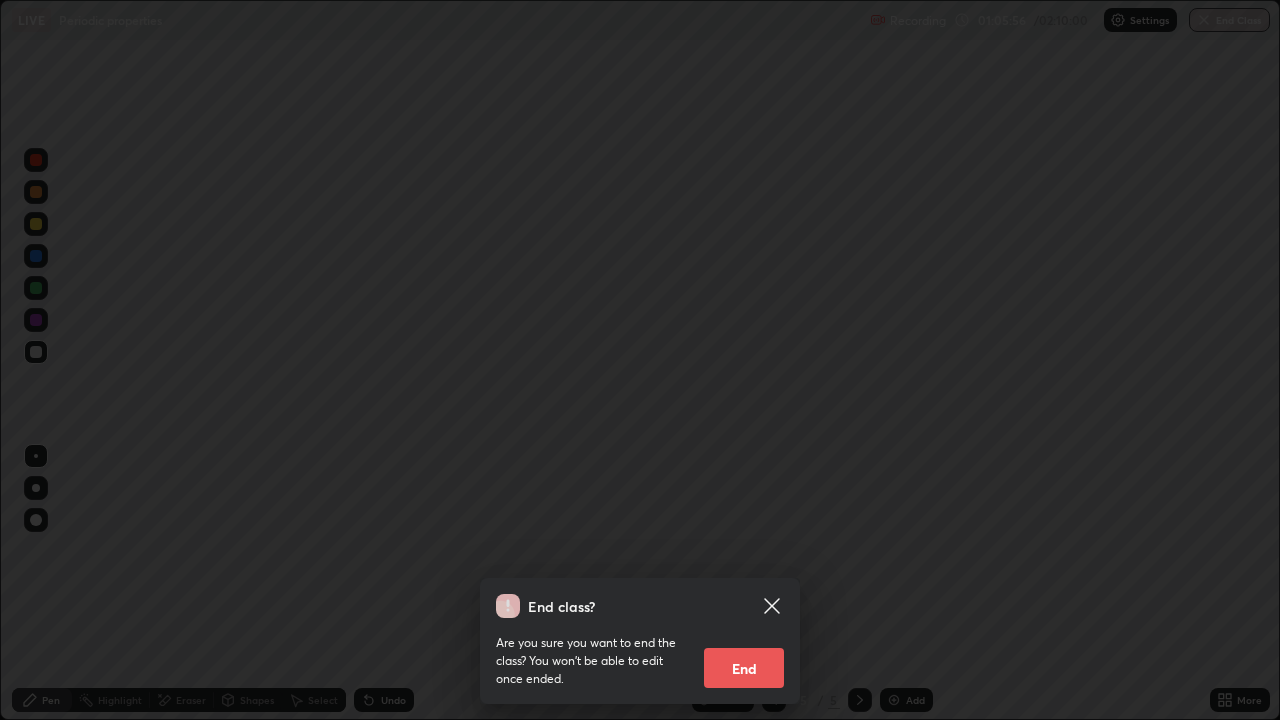 click on "End" at bounding box center (744, 668) 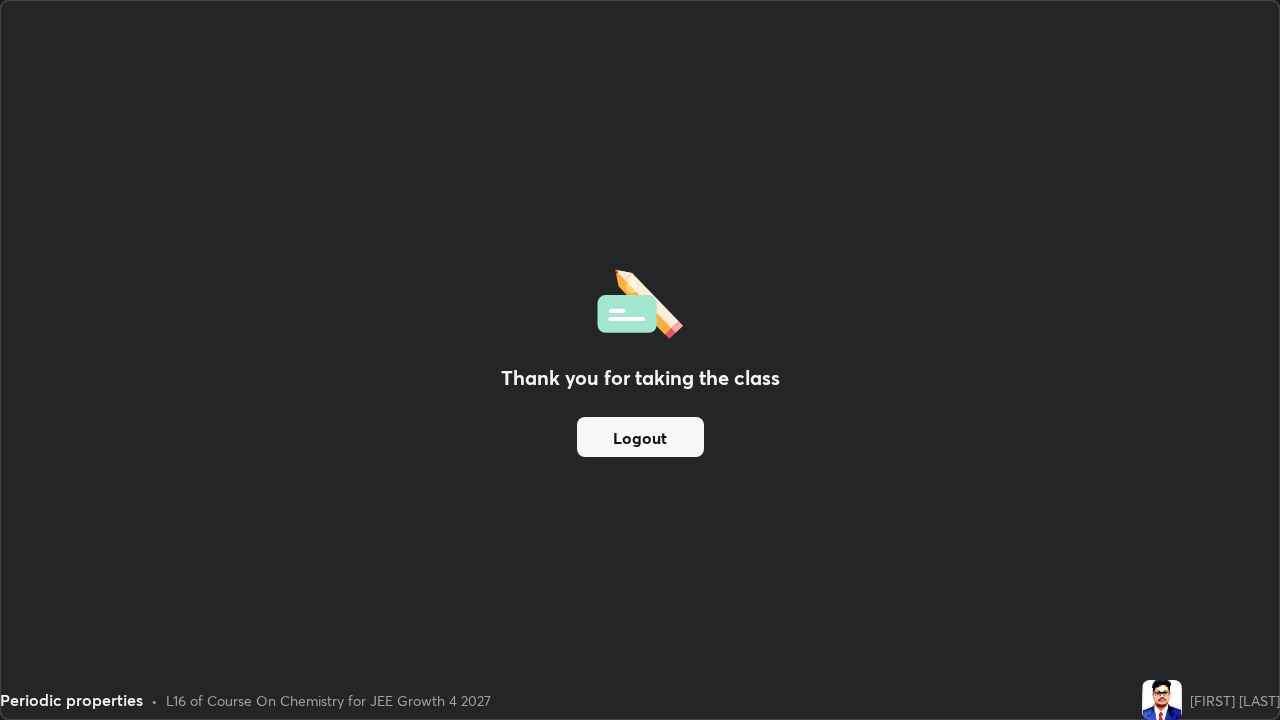 click on "Logout" at bounding box center (640, 437) 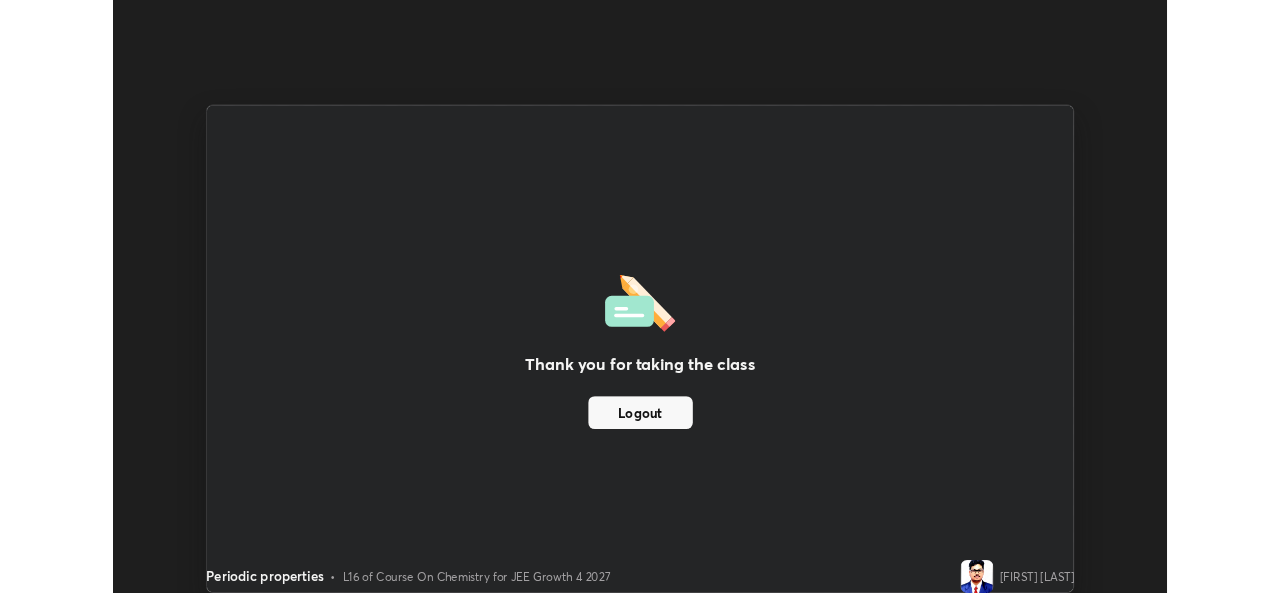 scroll, scrollTop: 593, scrollLeft: 1280, axis: both 